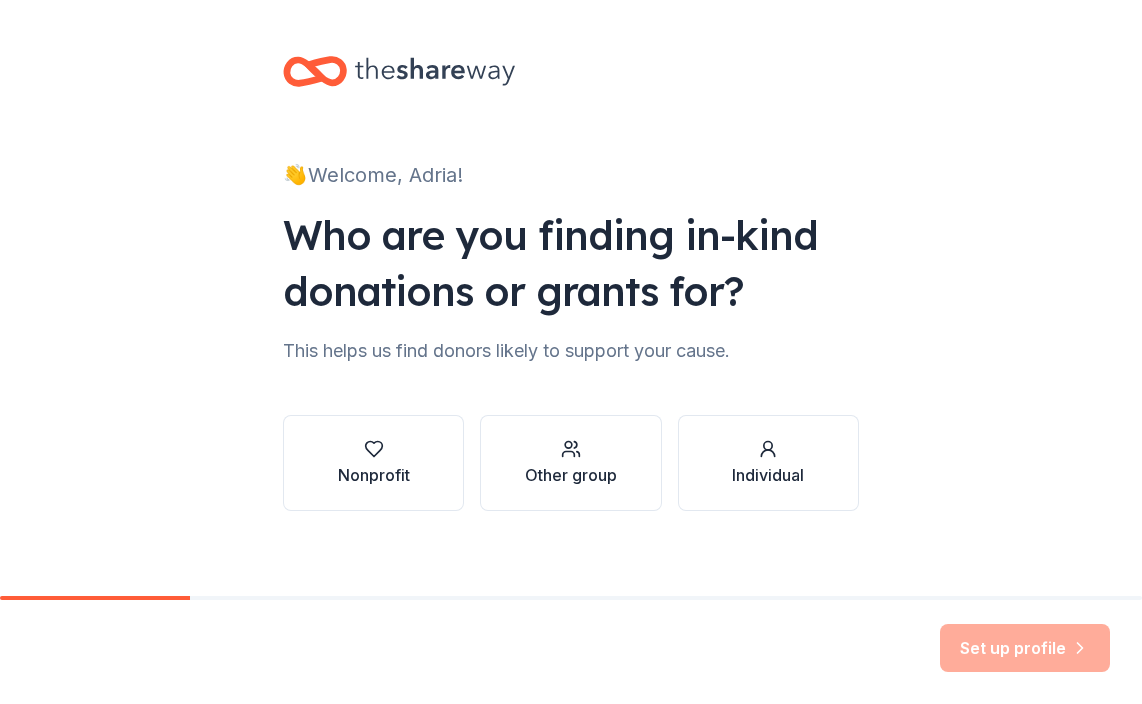 scroll, scrollTop: 0, scrollLeft: 0, axis: both 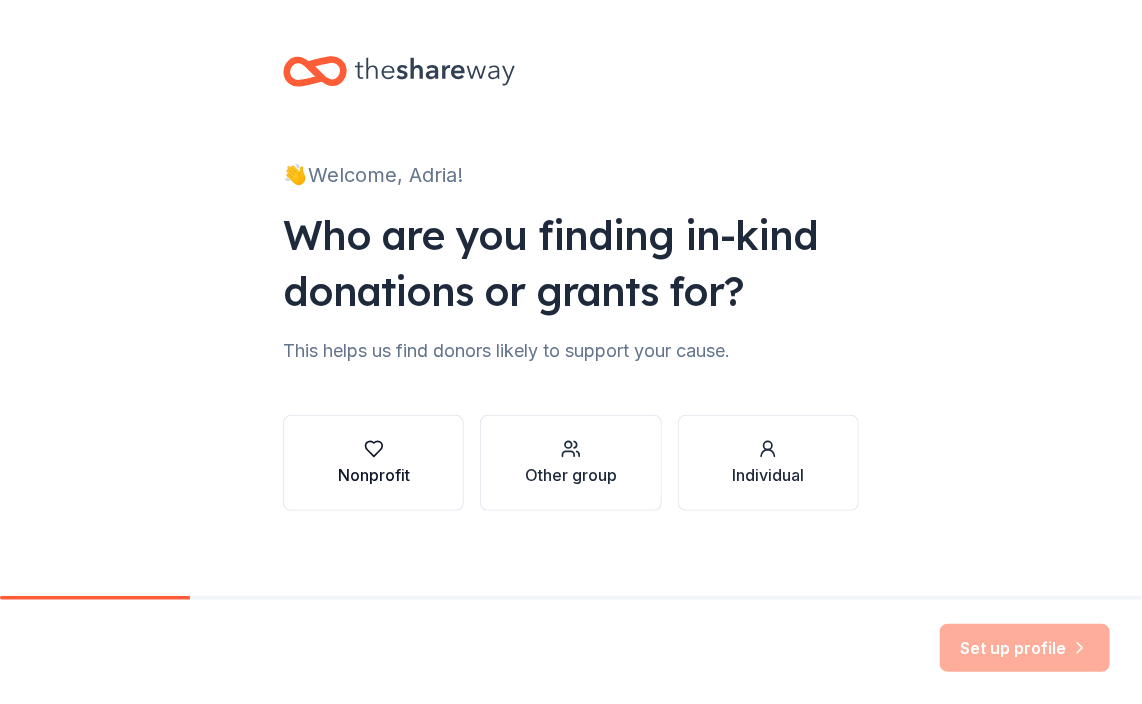 click on "Nonprofit" at bounding box center (373, 463) 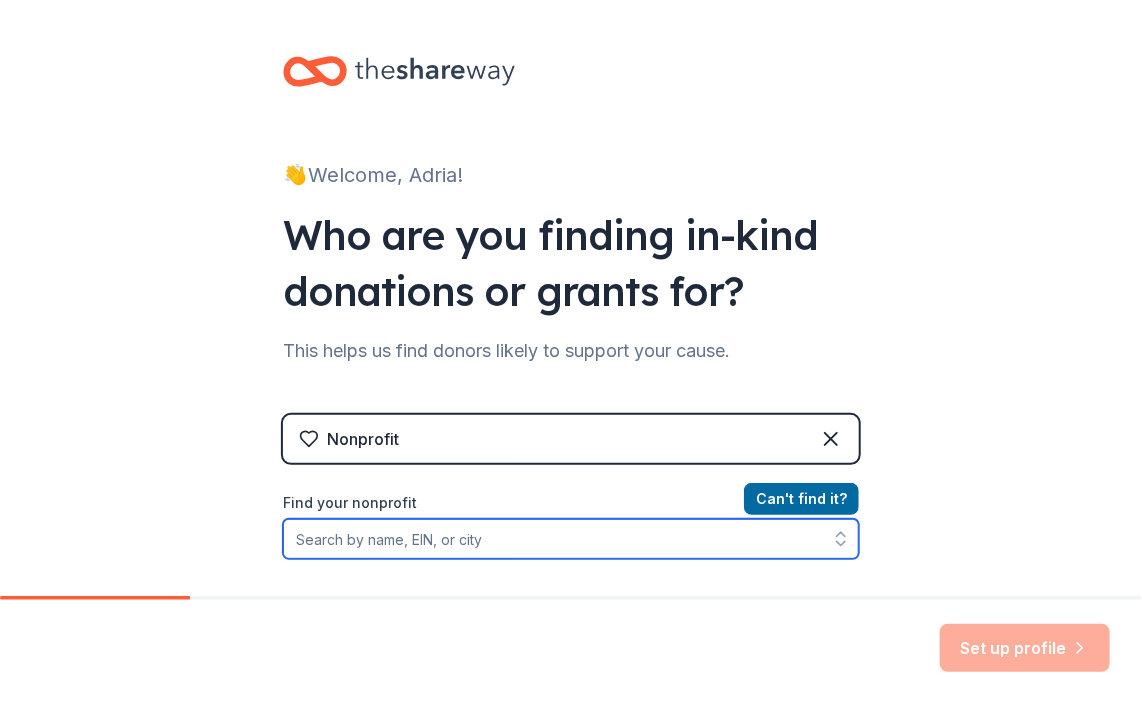 click on "Find your nonprofit" at bounding box center [571, 539] 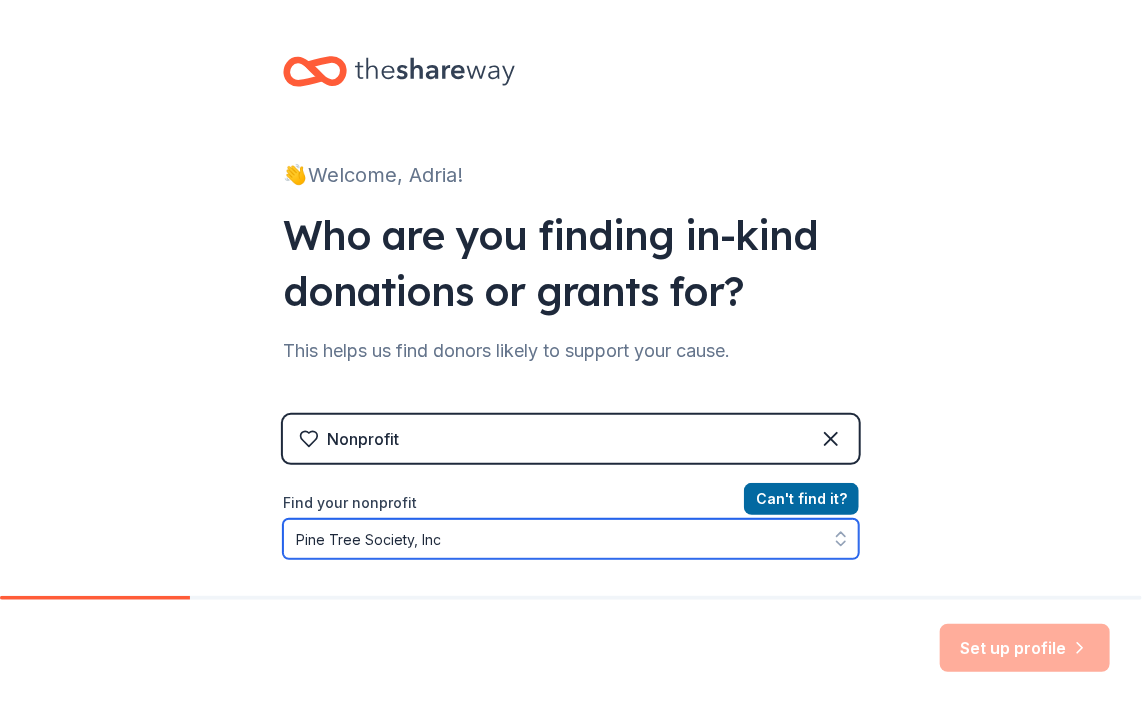 type on "Pine Tree Society, Inc." 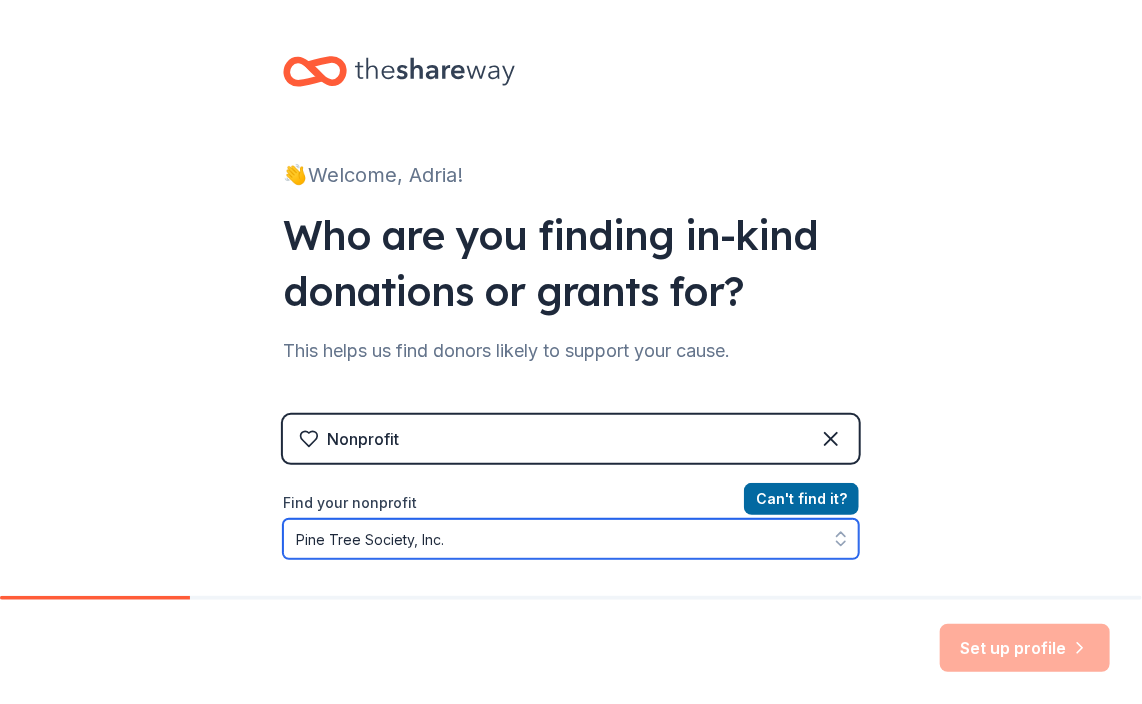 scroll, scrollTop: 63, scrollLeft: 0, axis: vertical 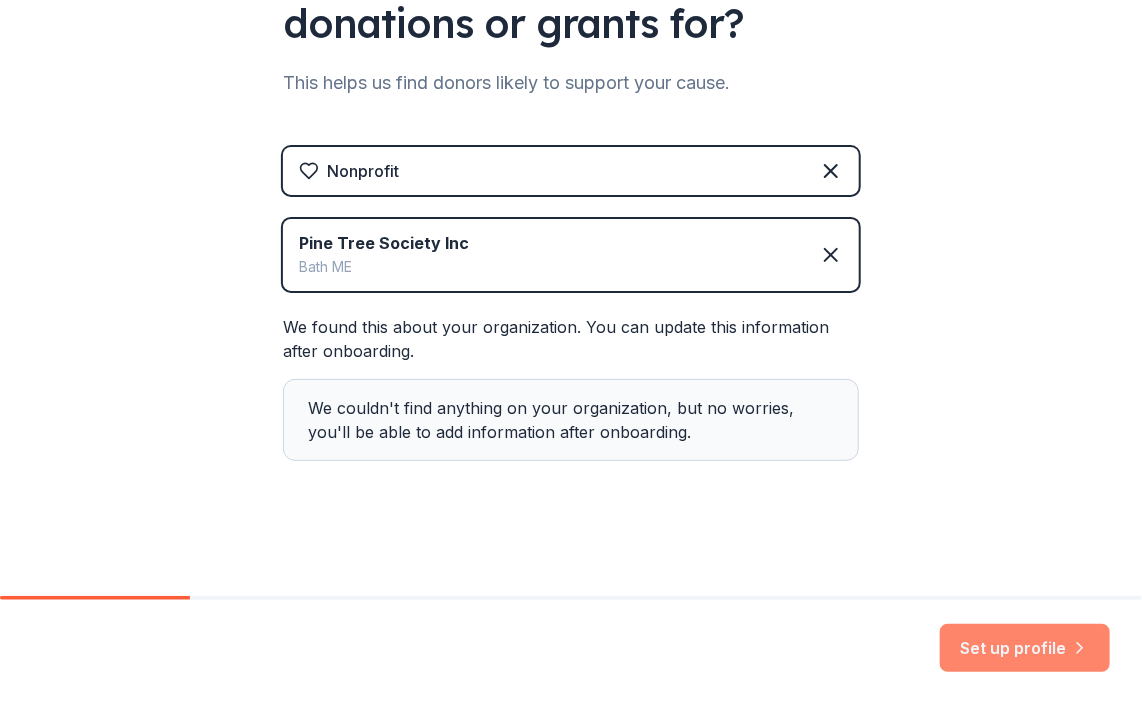 click on "Set up profile" at bounding box center (1025, 648) 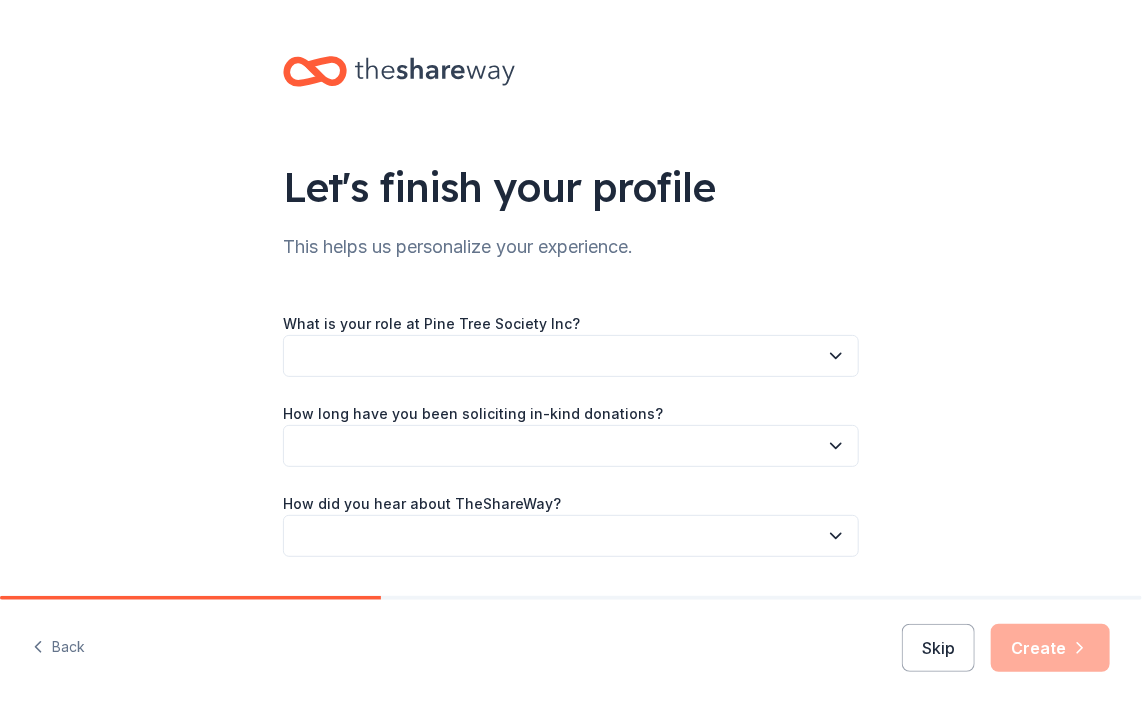 scroll, scrollTop: 56, scrollLeft: 0, axis: vertical 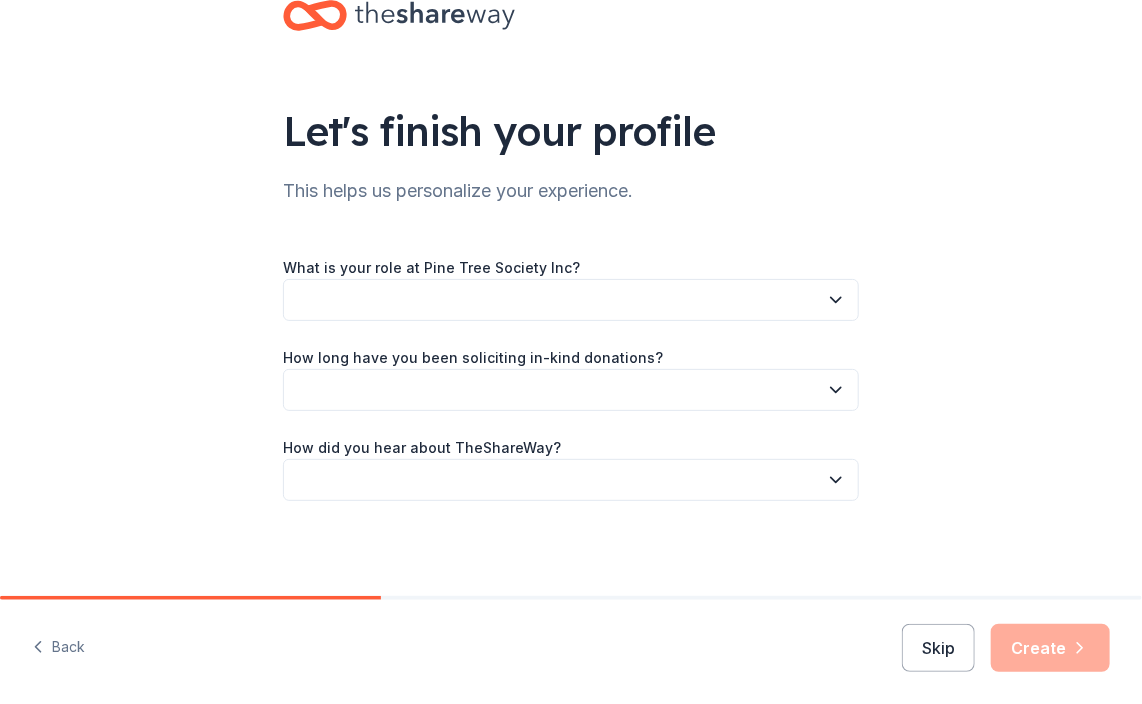 click at bounding box center [571, 300] 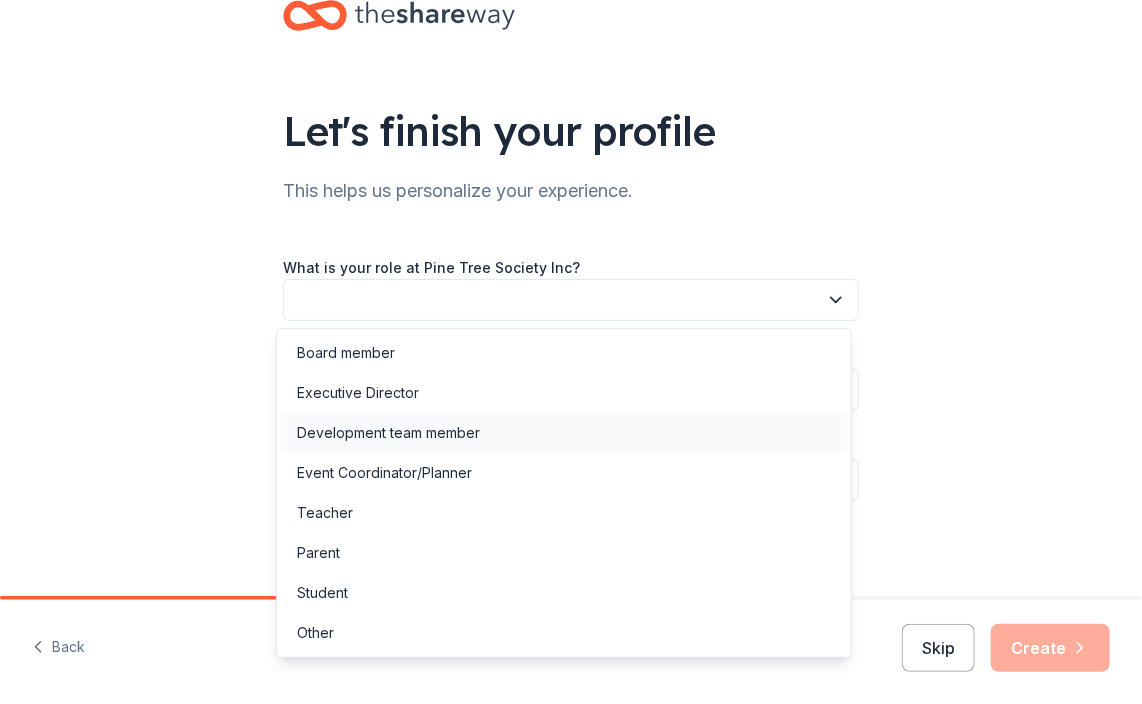click on "Development team member" at bounding box center (388, 433) 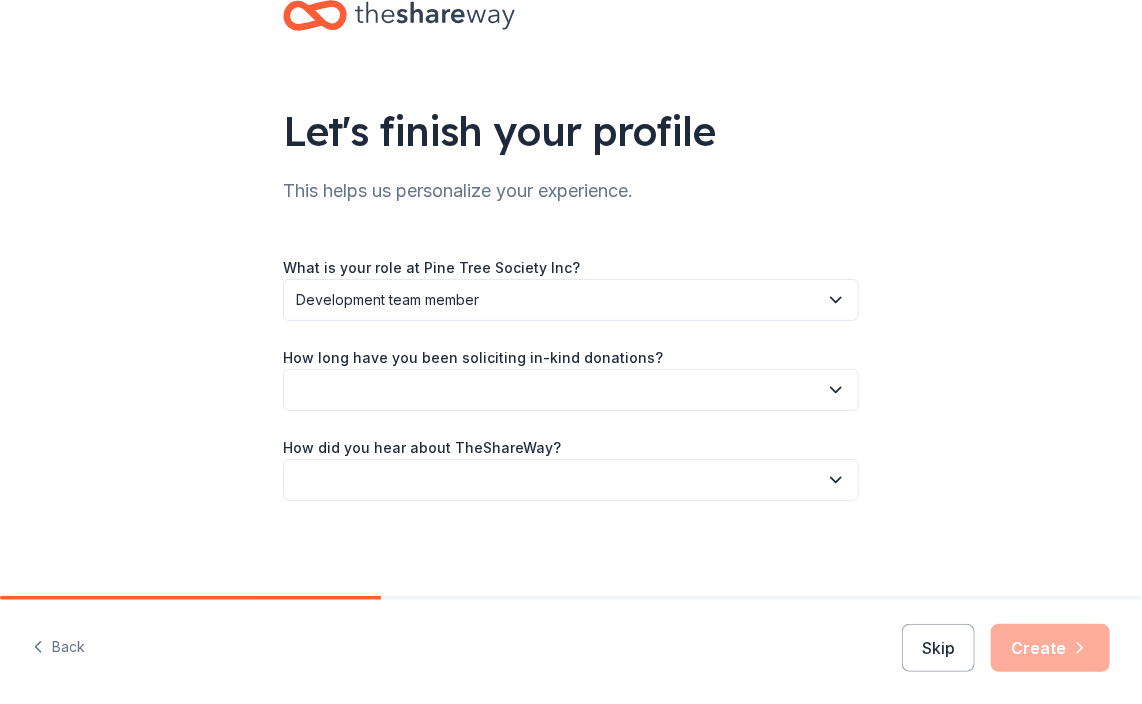 click at bounding box center (571, 390) 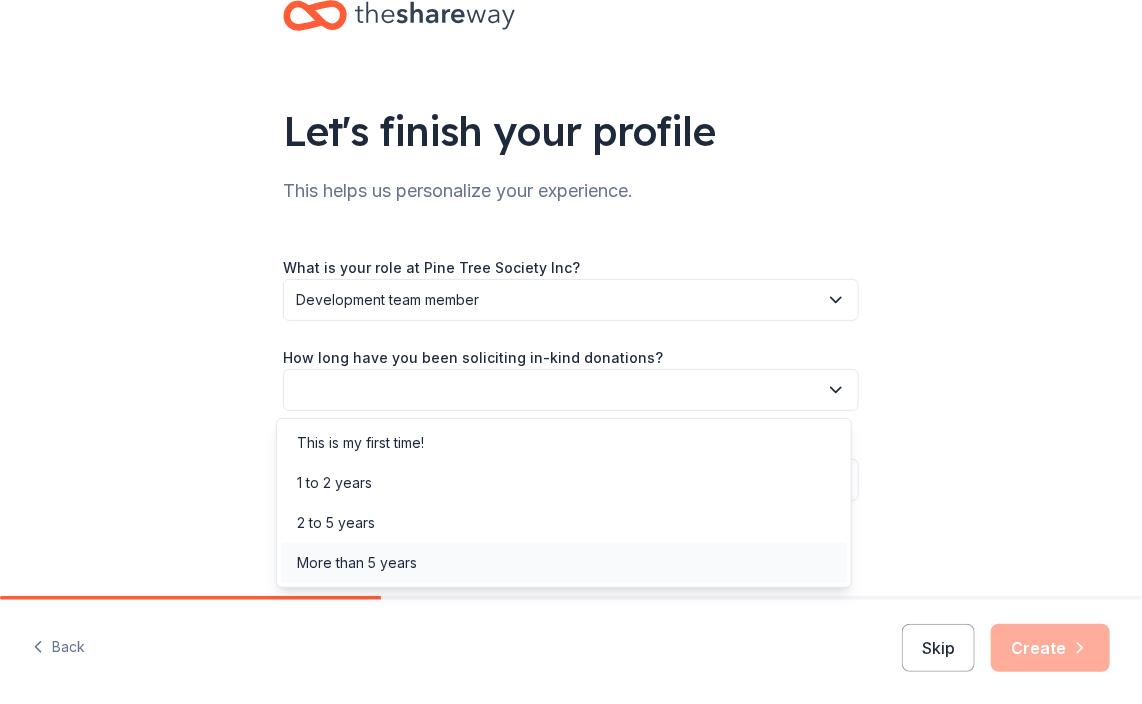 click on "More than 5 years" at bounding box center [564, 563] 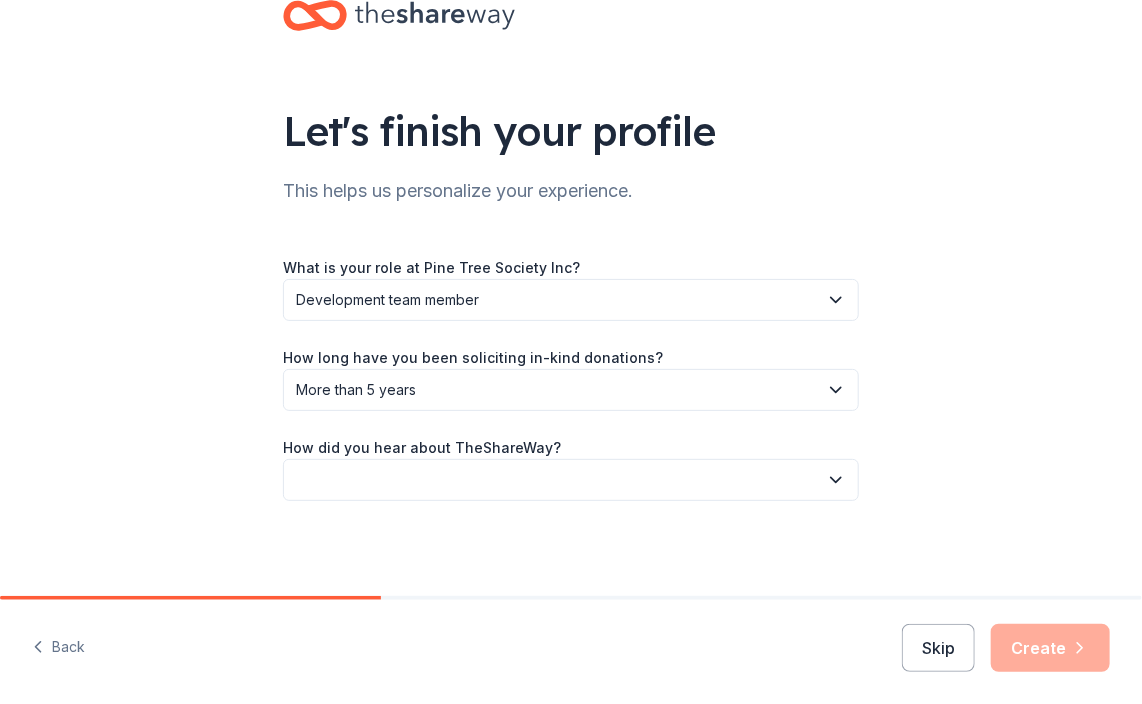 click at bounding box center (571, 480) 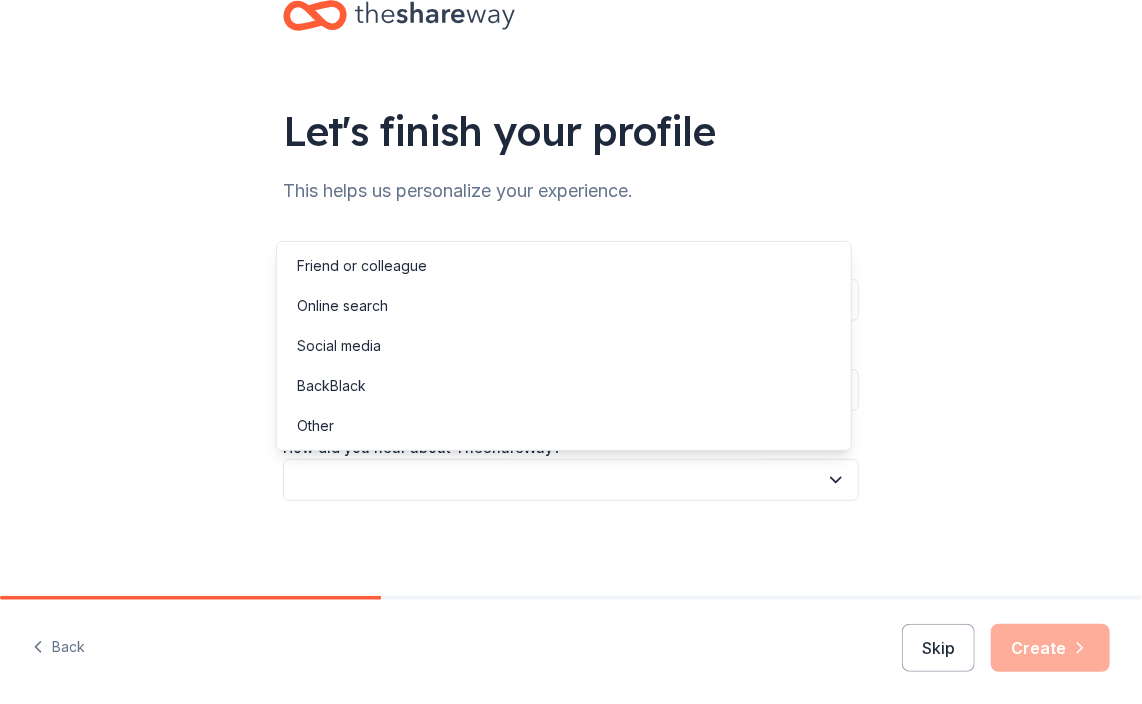 click on "Let's finish your profile This helps us personalize your experience. What is your role at Pine Tree Society Inc? Development team member How long have you been soliciting in-kind donations? More than 5 years How did you hear about TheShareWay?" at bounding box center (571, 270) 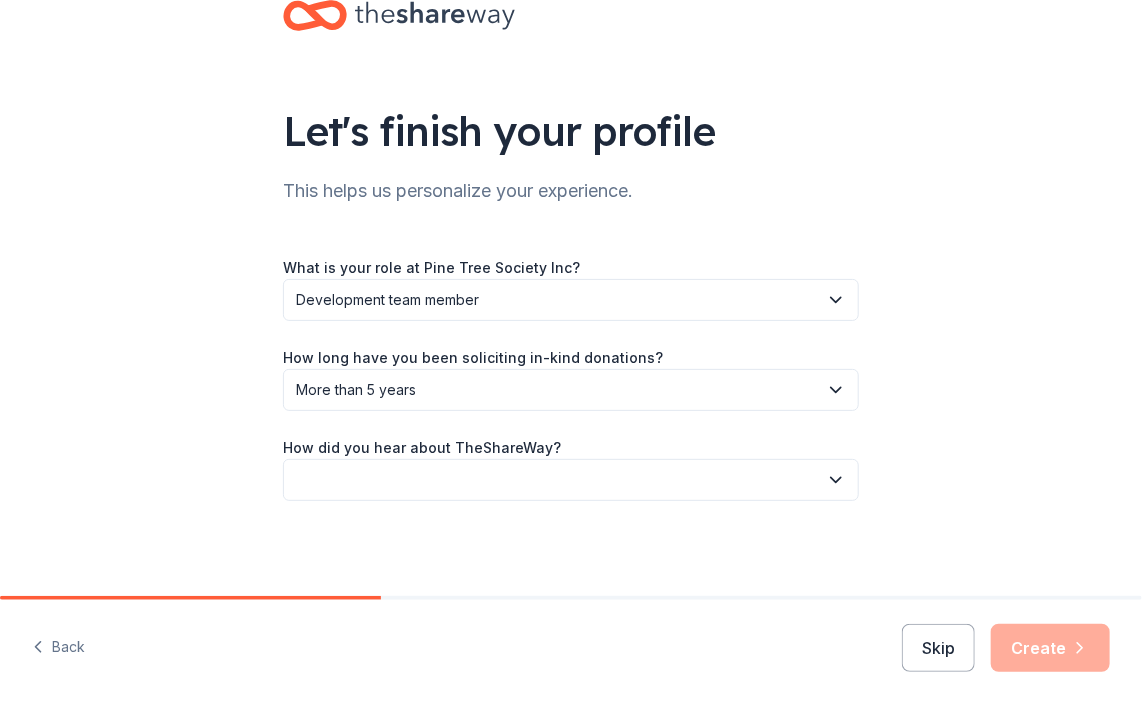 click at bounding box center [571, 480] 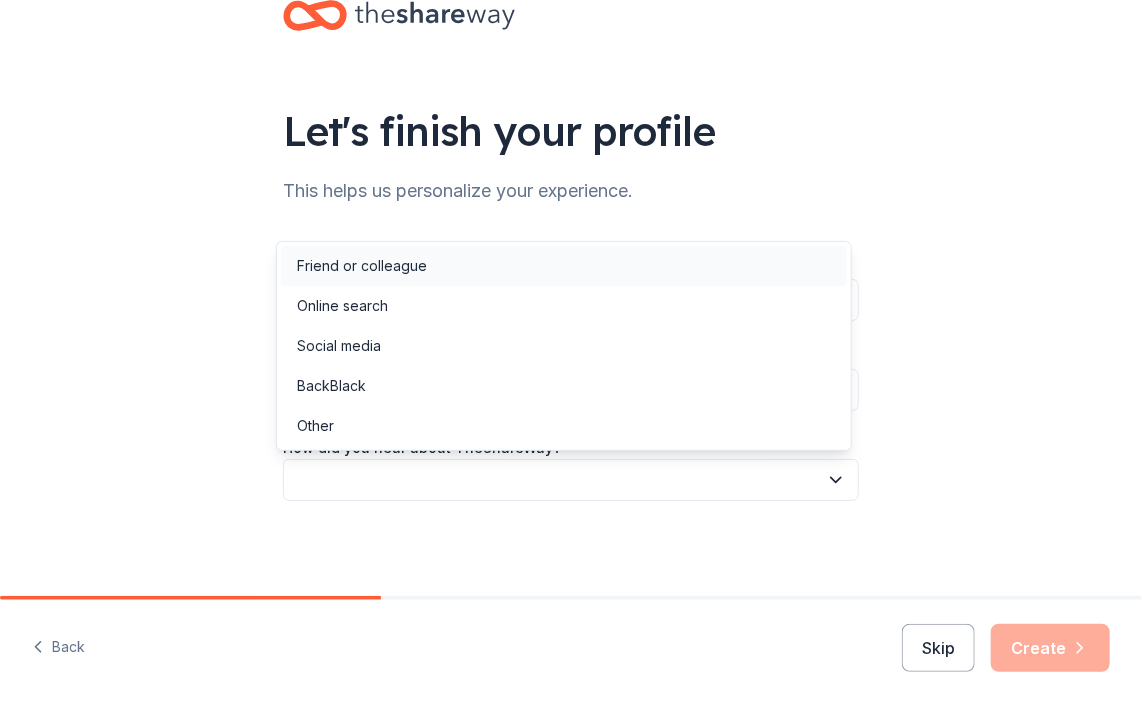 click on "Friend or colleague" at bounding box center [564, 266] 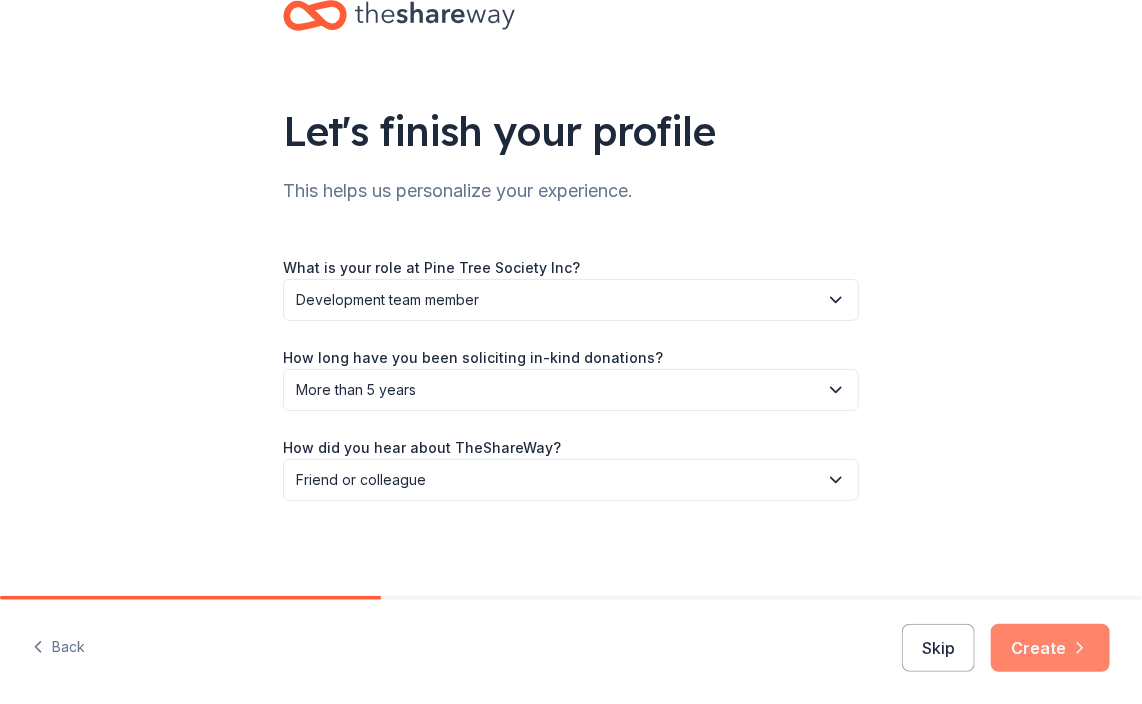 click on "Create" at bounding box center (1050, 648) 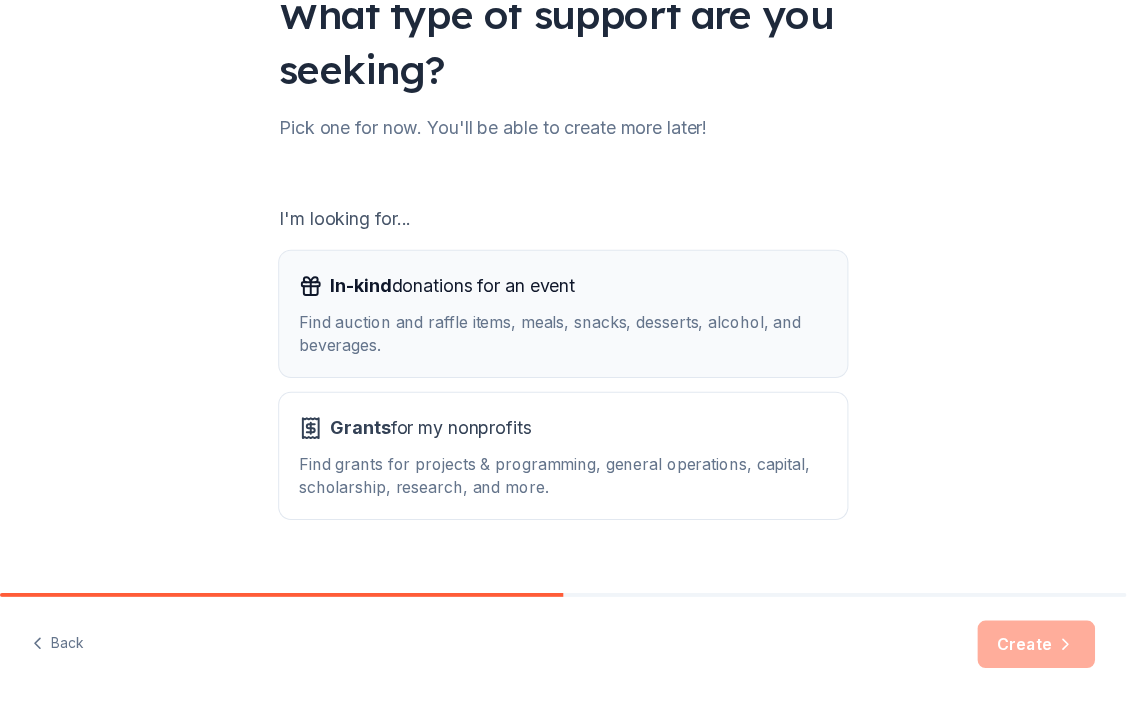 scroll, scrollTop: 211, scrollLeft: 0, axis: vertical 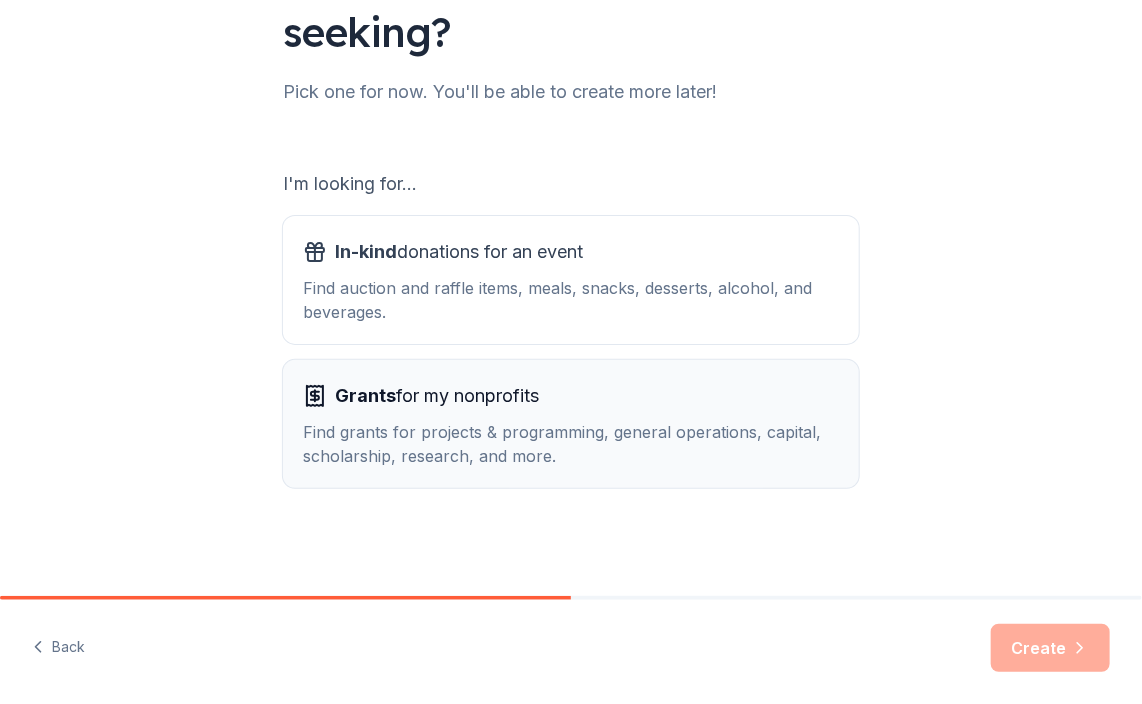 click on "Grants  for my nonprofits" at bounding box center [571, 396] 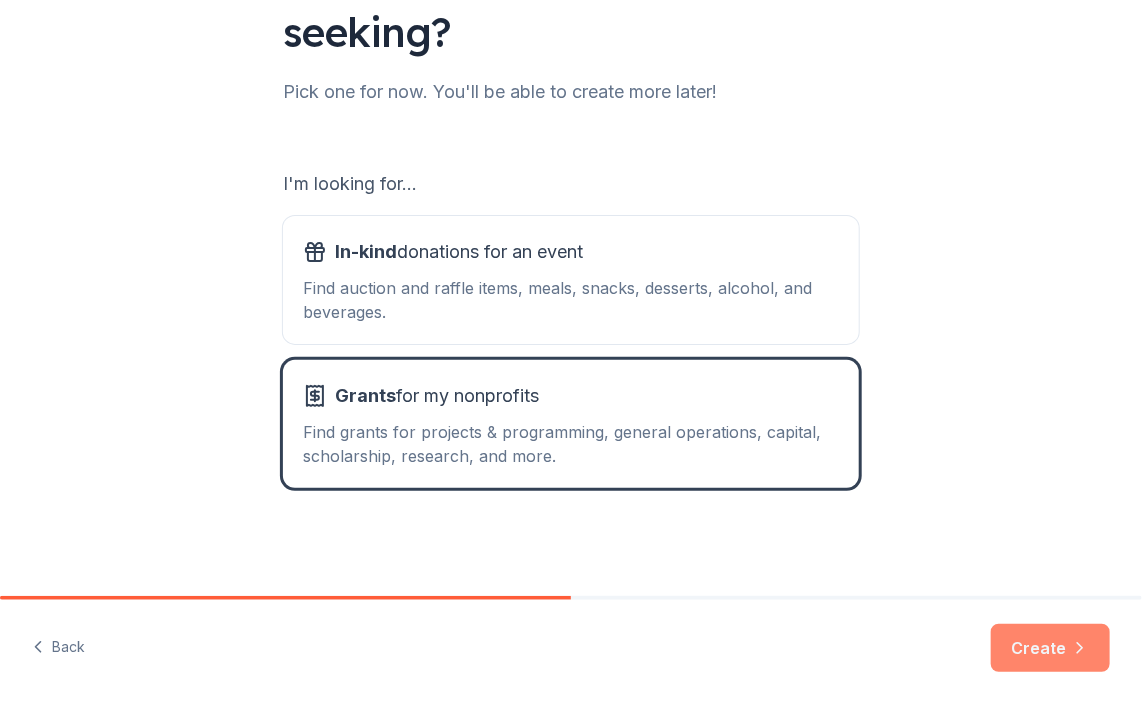 click on "Create" at bounding box center [1050, 648] 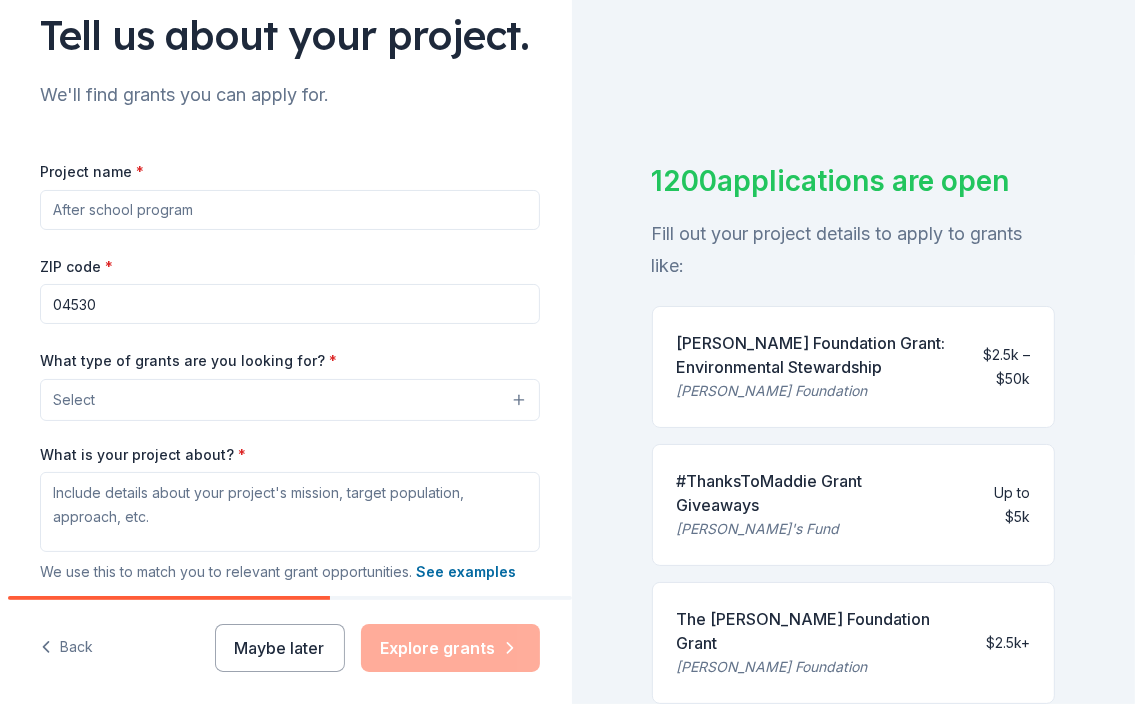 scroll, scrollTop: 154, scrollLeft: 0, axis: vertical 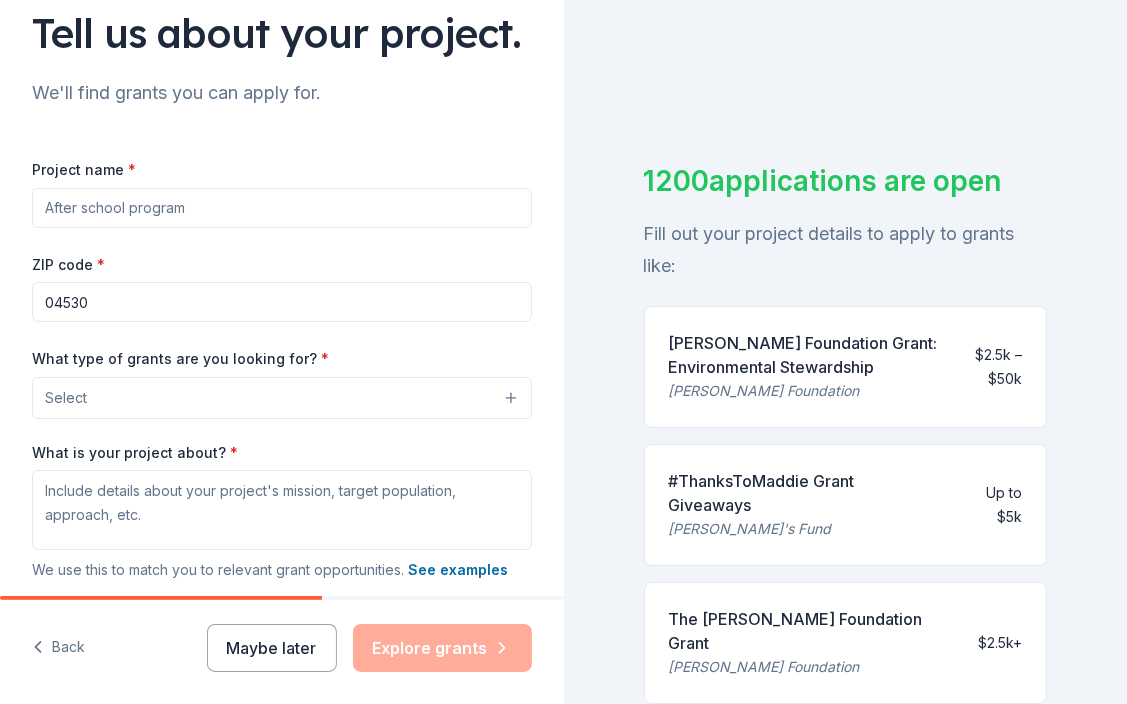 click on "Project name *" at bounding box center [282, 208] 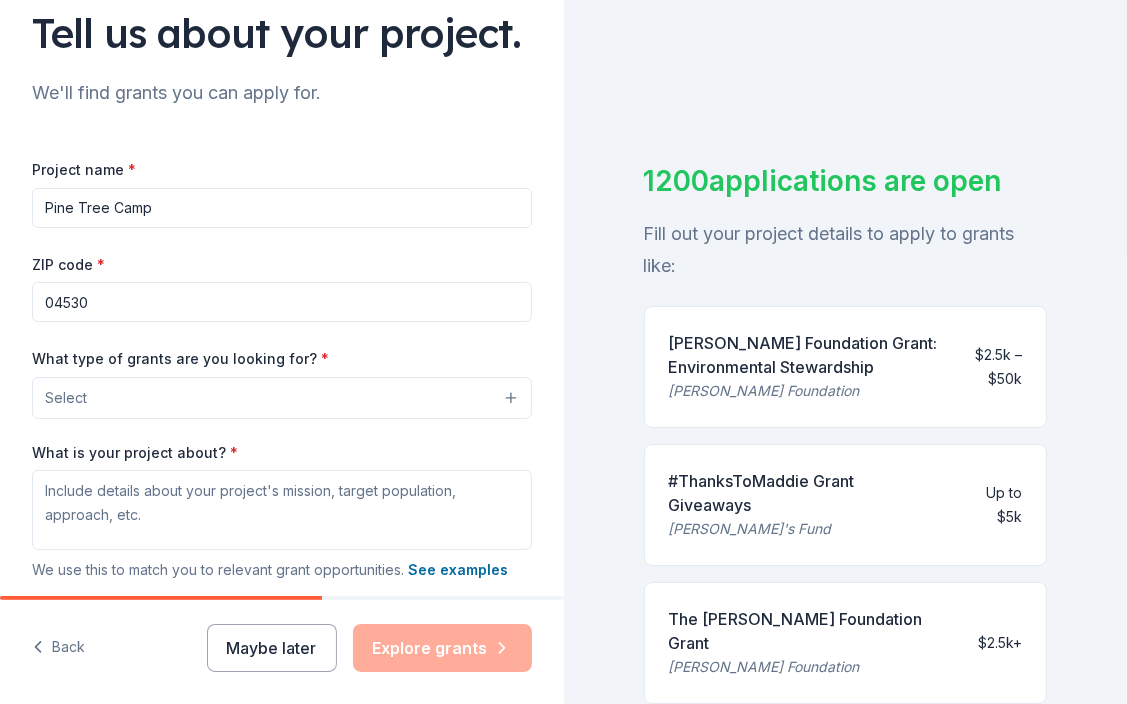 type on "Pine Tree Camp" 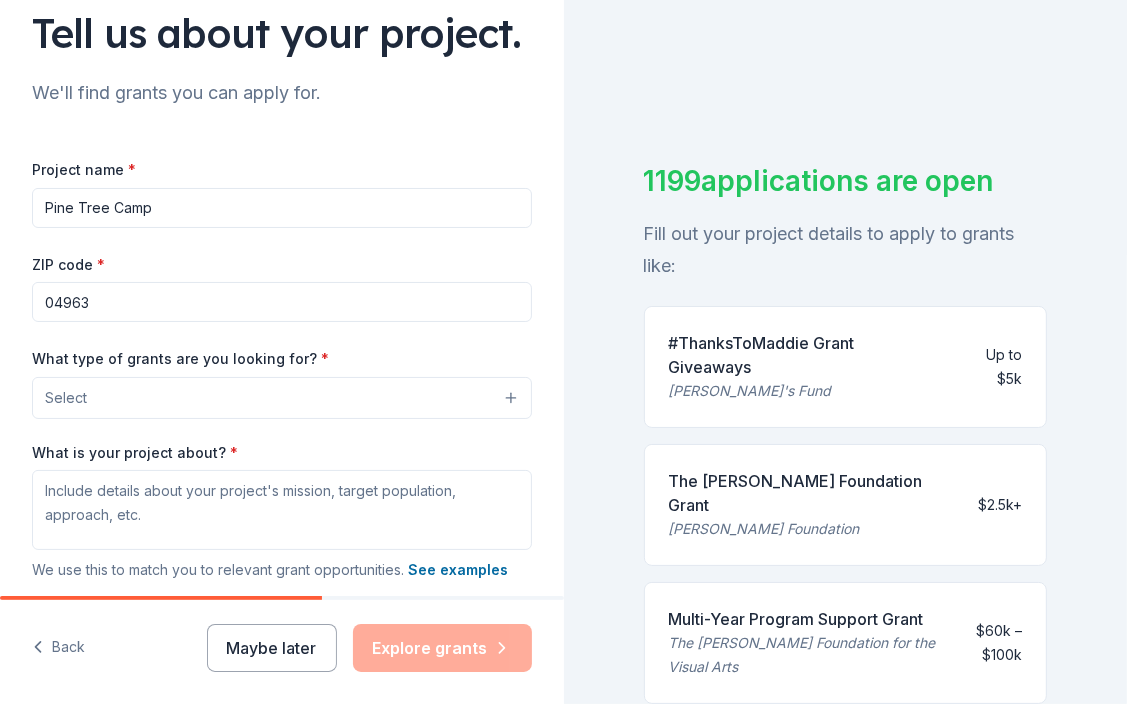 type on "04963" 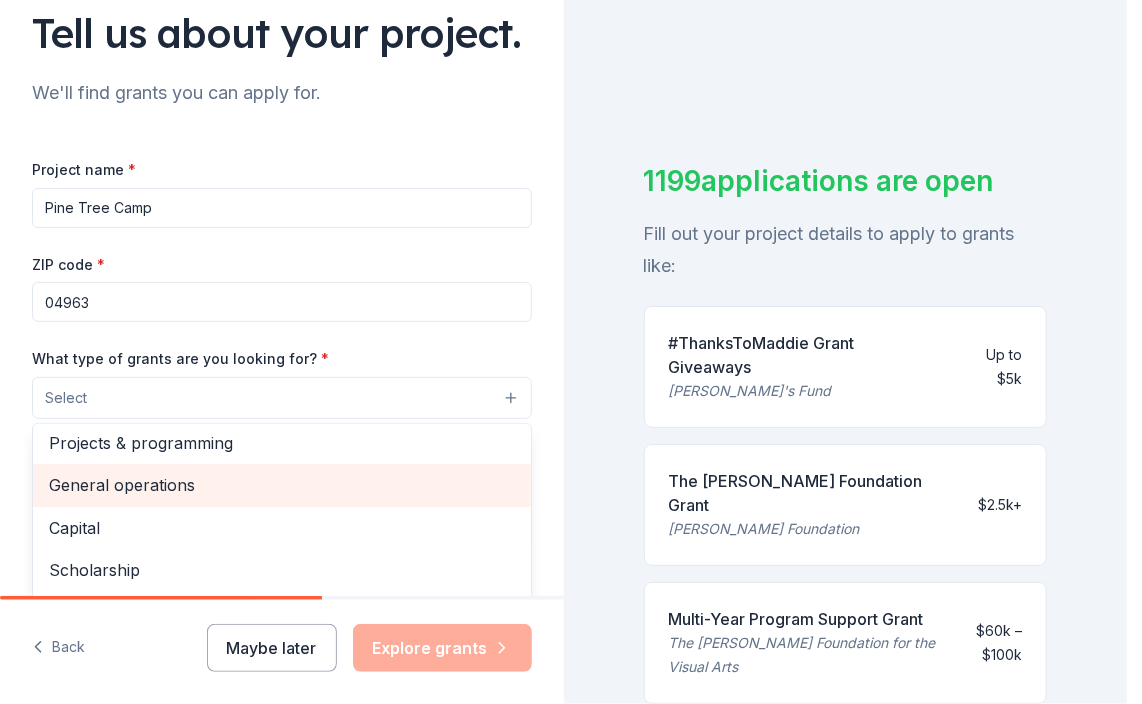 scroll, scrollTop: 0, scrollLeft: 0, axis: both 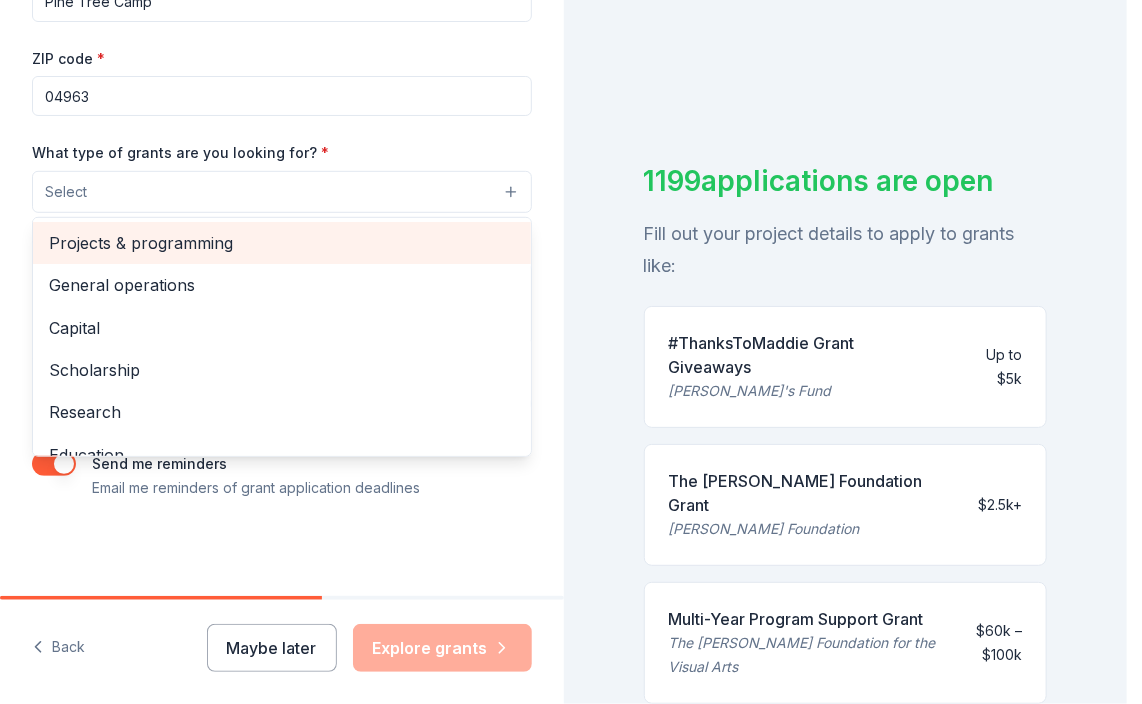 click on "Projects & programming" at bounding box center (282, 243) 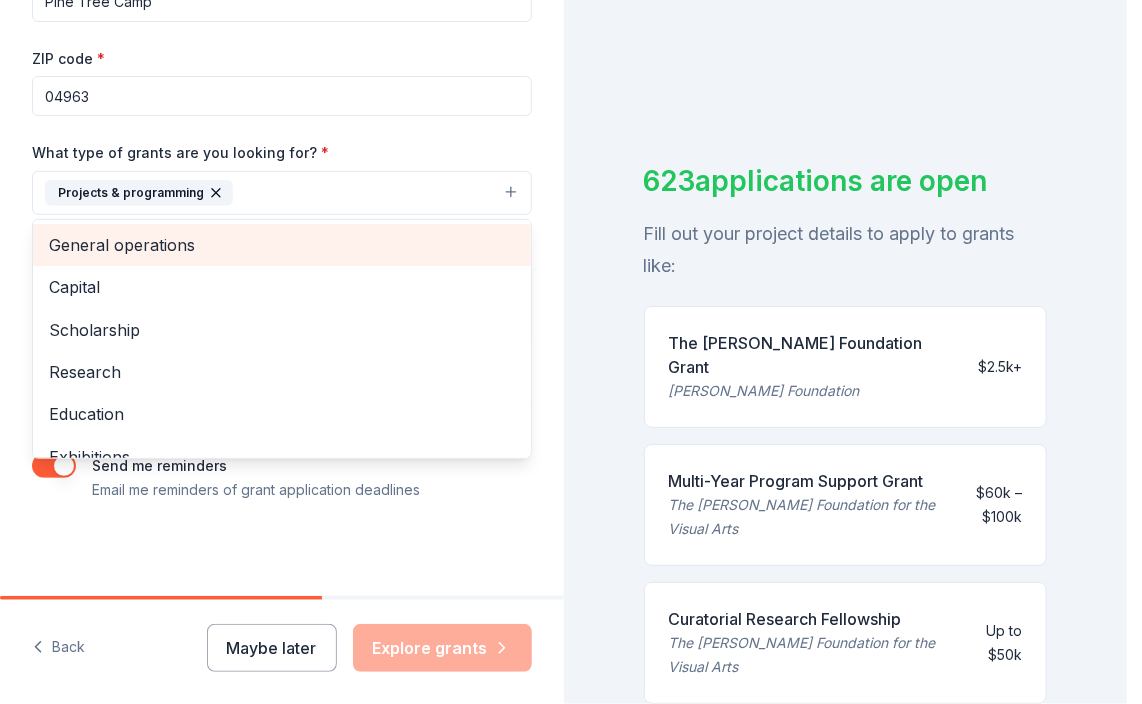 click on "General operations" at bounding box center (282, 245) 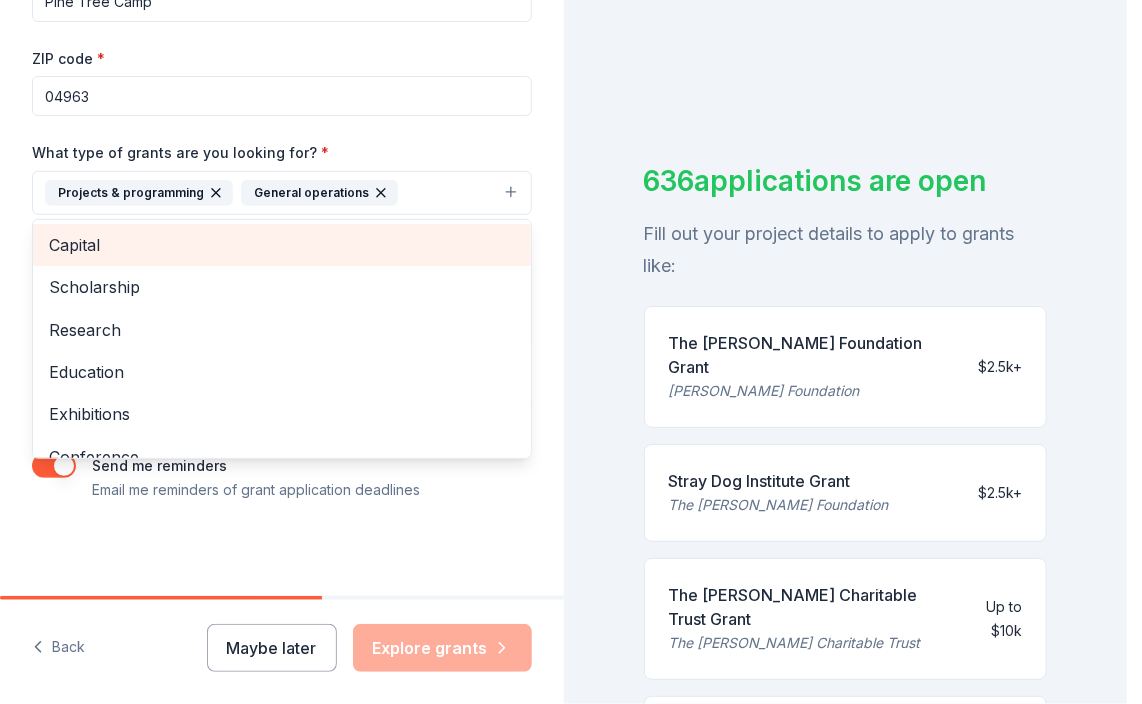 click on "Capital" at bounding box center (282, 245) 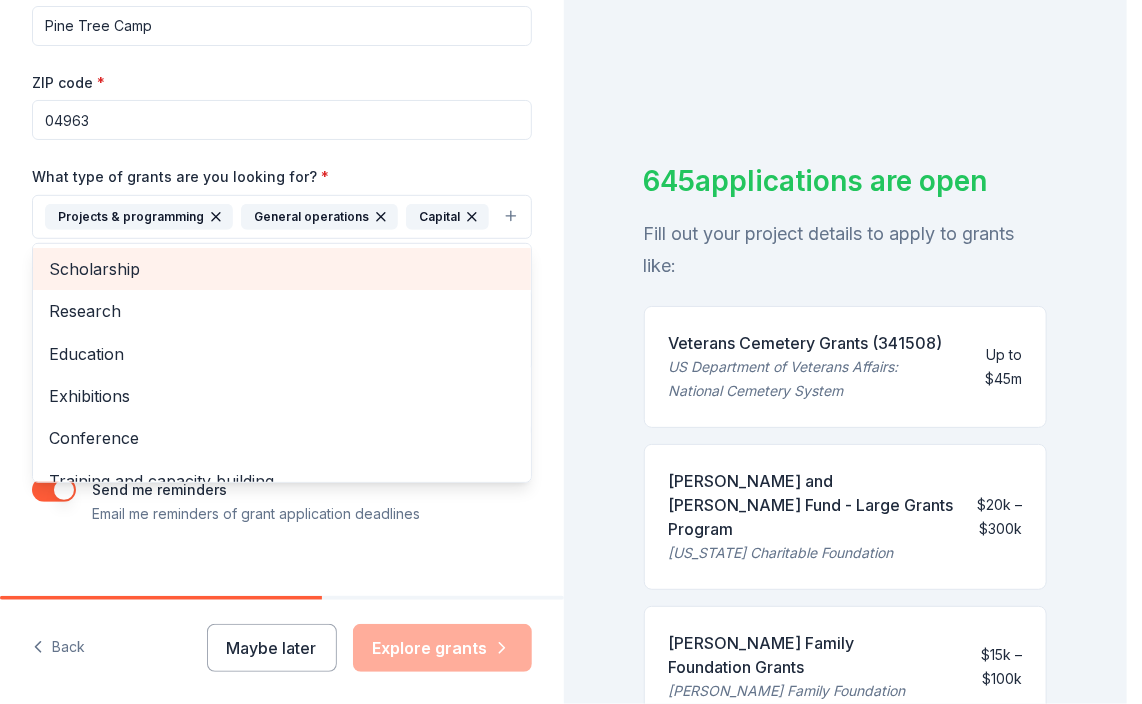 scroll, scrollTop: 335, scrollLeft: 0, axis: vertical 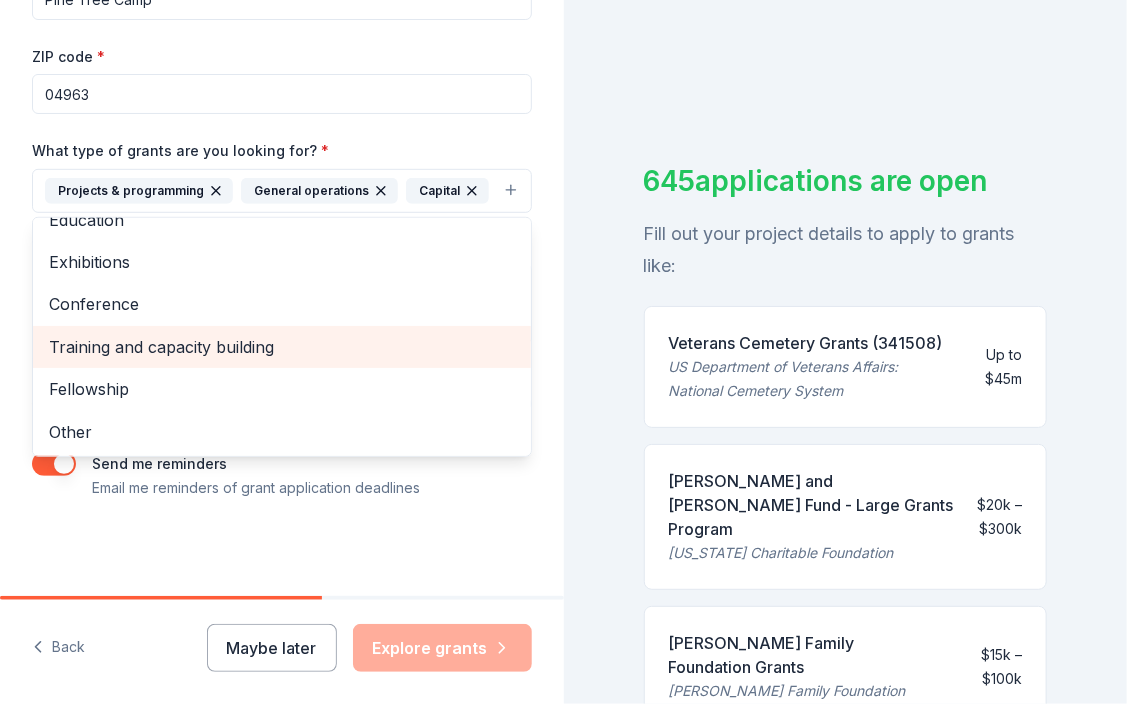 click on "Training and capacity building" at bounding box center (282, 347) 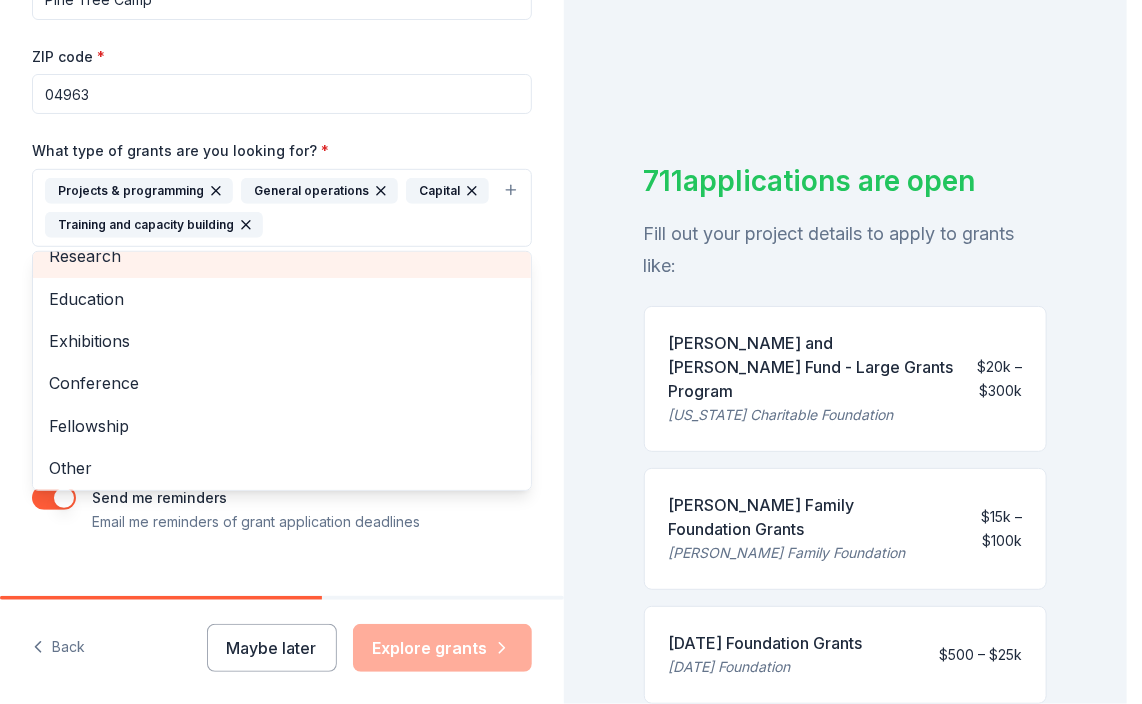 scroll, scrollTop: 66, scrollLeft: 0, axis: vertical 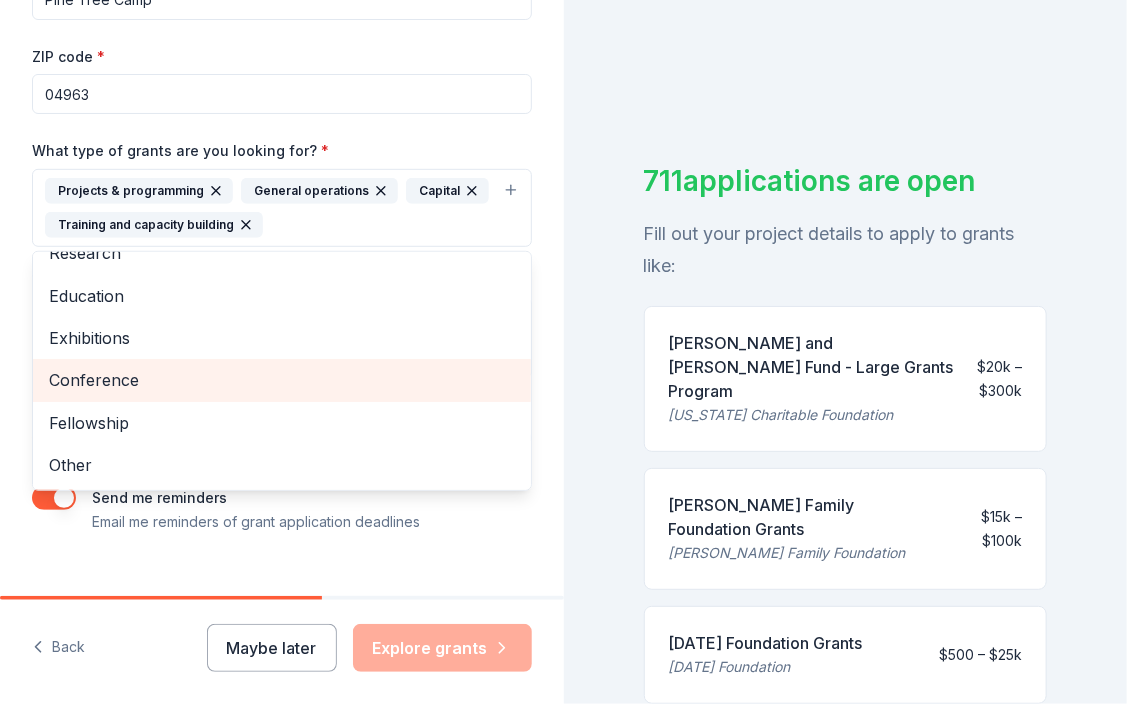 click on "Conference" at bounding box center (282, 380) 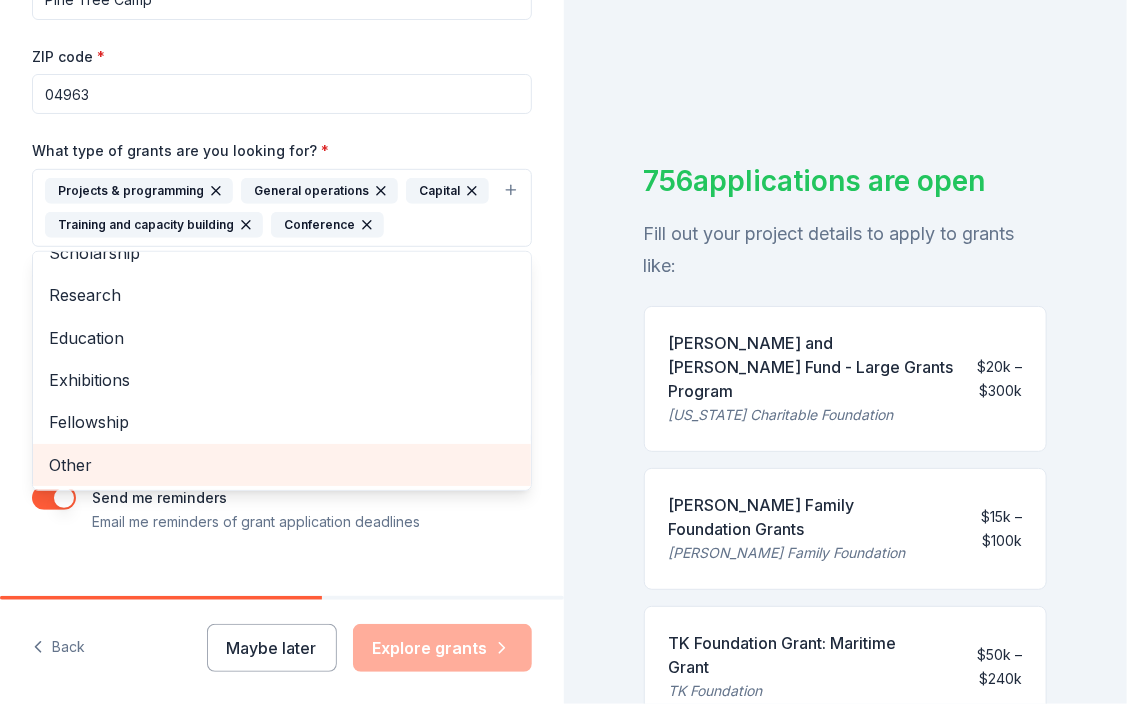 click on "Other" at bounding box center [282, 465] 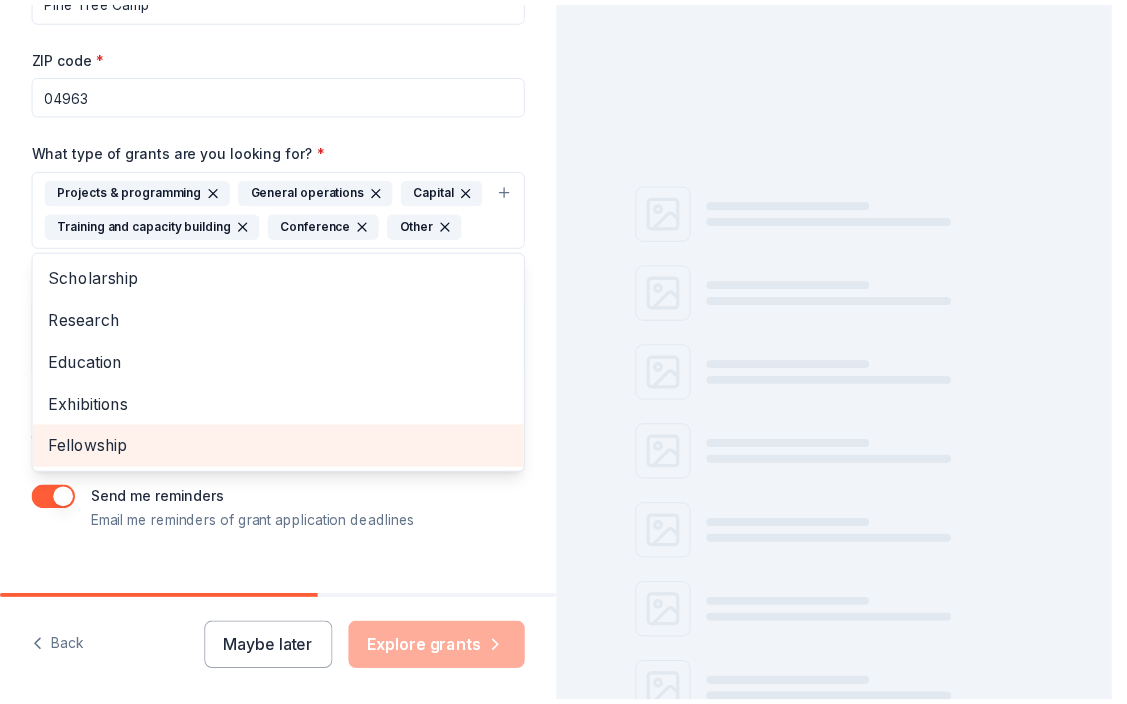 scroll, scrollTop: 0, scrollLeft: 0, axis: both 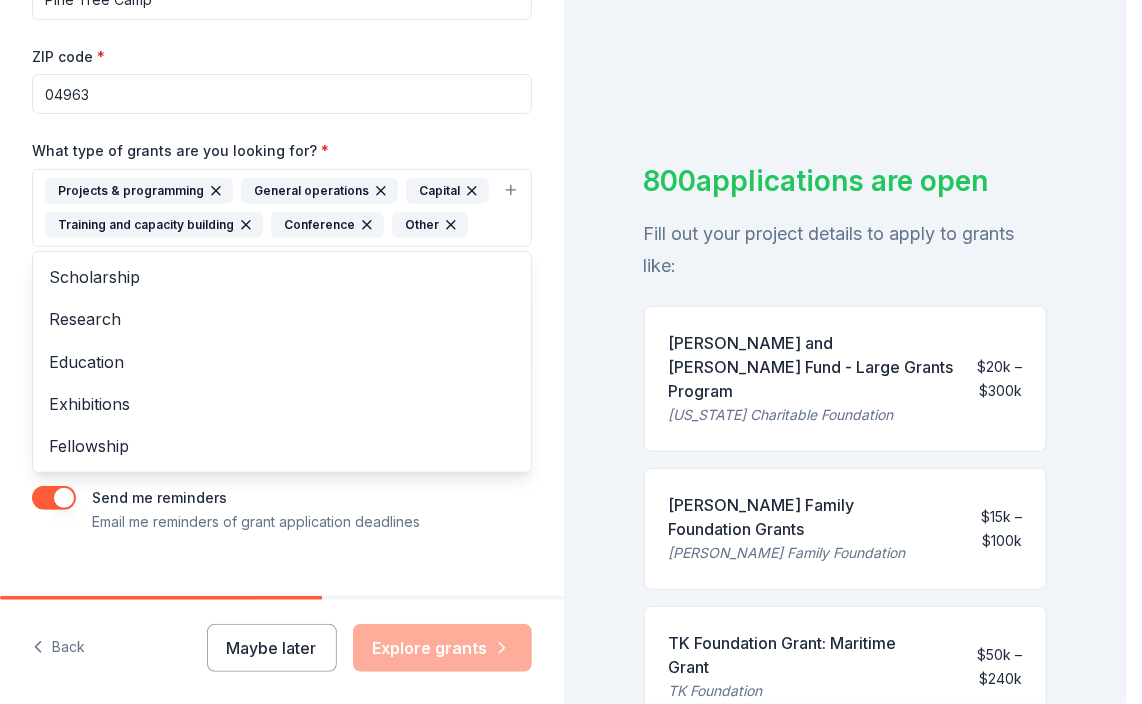 click on "Tell us about your project. We'll find grants you can apply for. Project name * Pine Tree Camp ZIP code * 04963 What type of grants are you looking for? * Projects & programming General operations Capital Training and capacity building Conference Other Scholarship Research Education Exhibitions Fellowship What is your project about? * We use this to match you to relevant grant opportunities.   See examples We recommend at least 300 characters to get the best grant matches. Send me reminders Email me reminders of grant application deadlines" at bounding box center [282, 134] 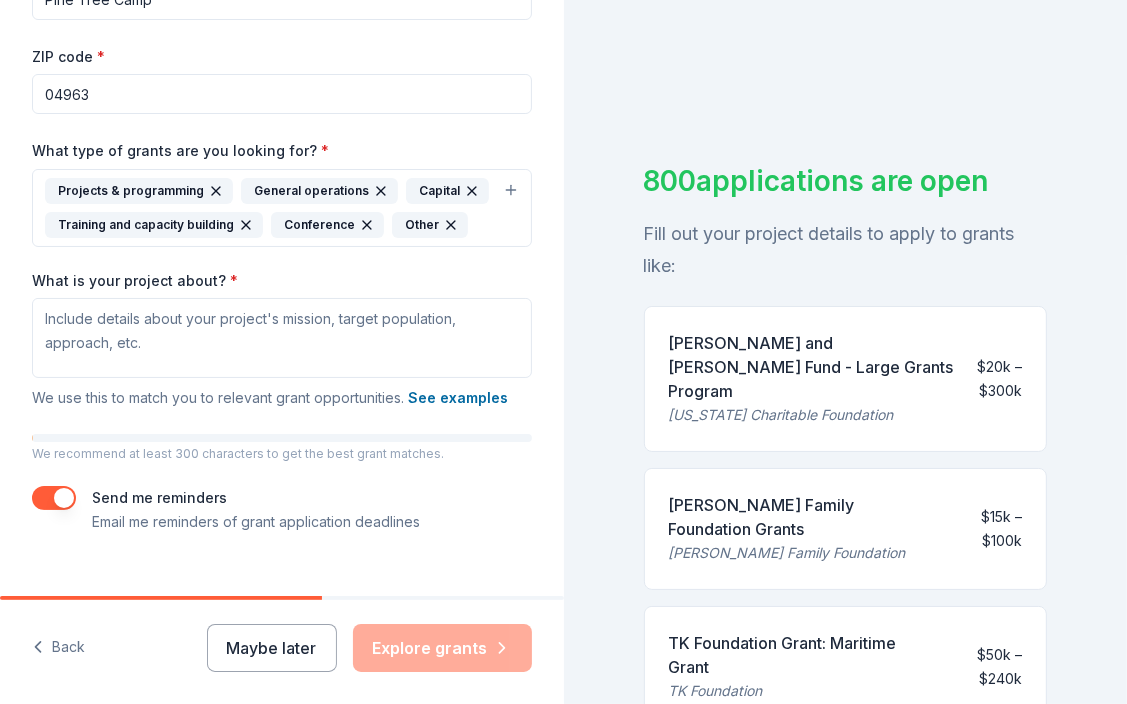 scroll, scrollTop: 396, scrollLeft: 0, axis: vertical 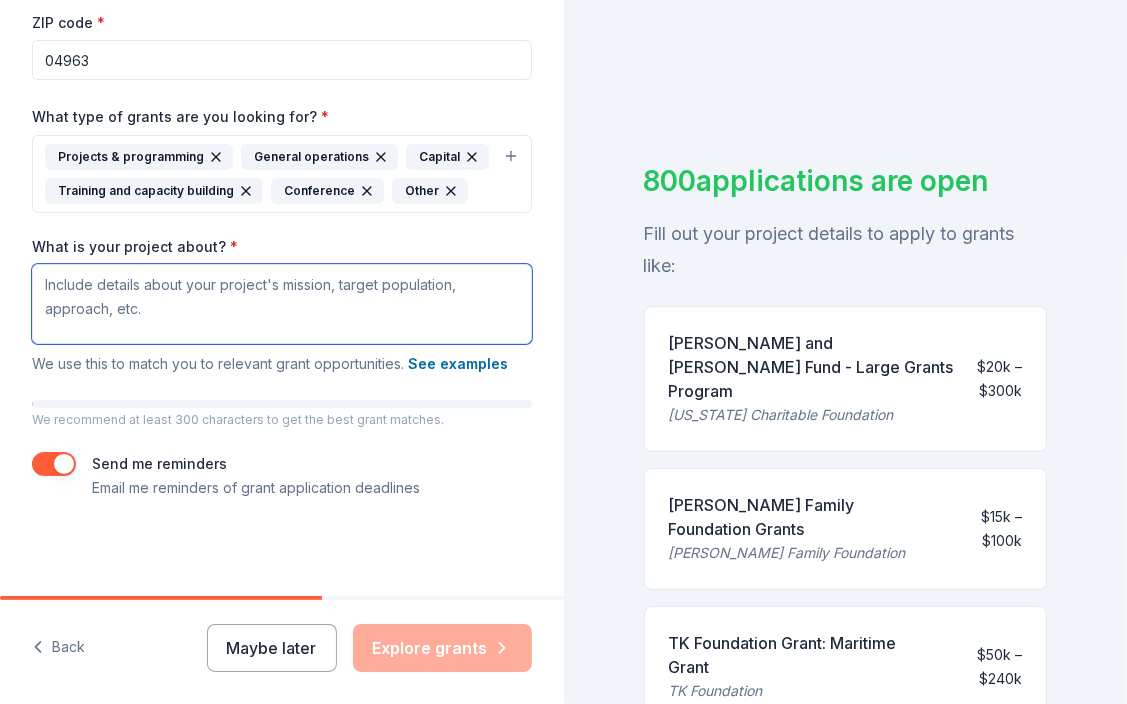 click on "What is your project about? *" at bounding box center (282, 304) 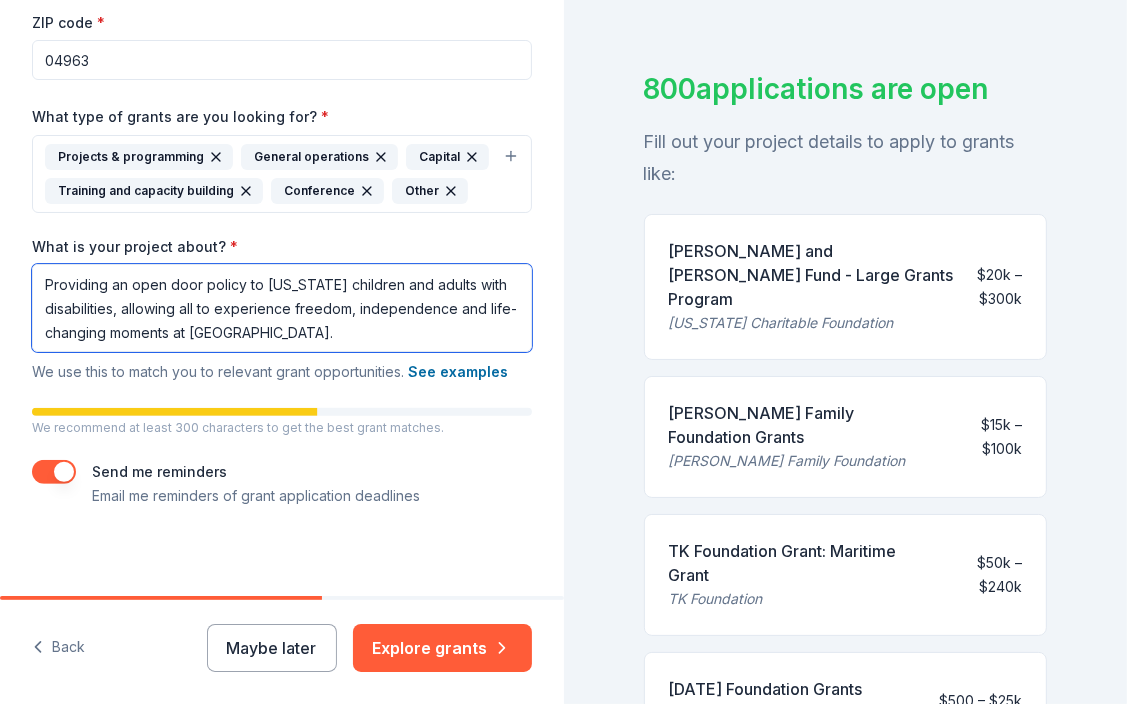 scroll, scrollTop: 94, scrollLeft: 0, axis: vertical 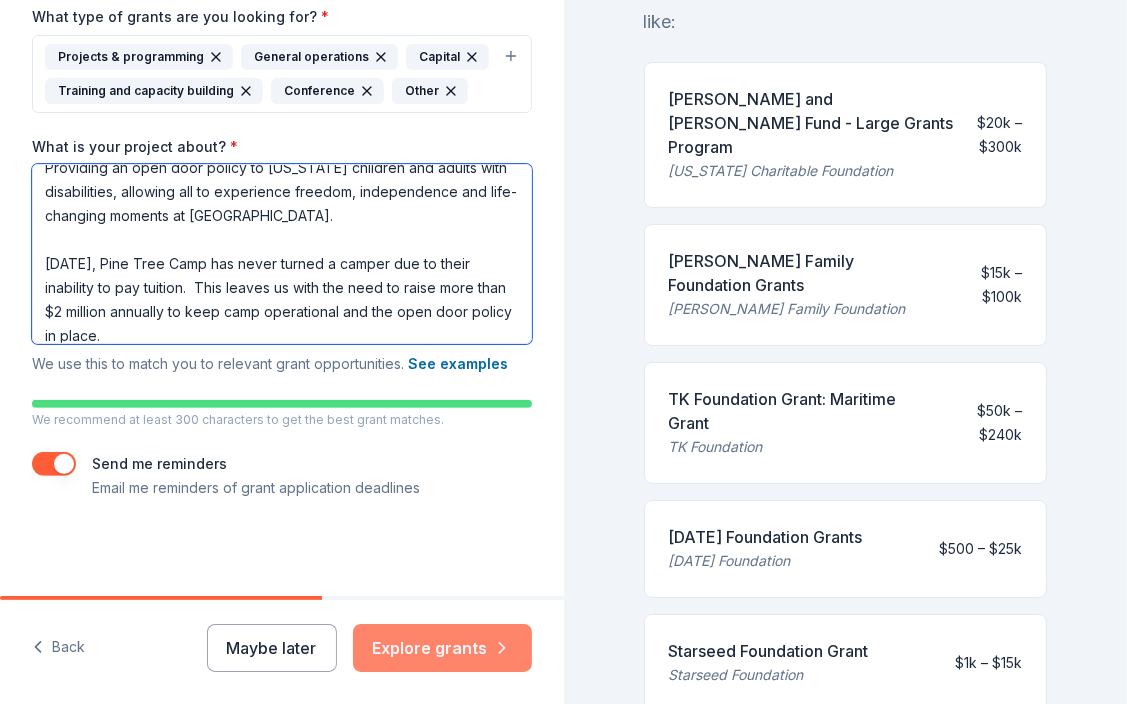 type on "Providing an open door policy to Maine children and adults with disabilities, allowing all to experience freedom, independence and life-changing moments at Pine Tree Camp.
In 80 years, Pine Tree Camp has never turned a camper due to their inability to pay tuition.  This leaves us with the need to raise more than $2 million annually to keep camp operational and the open door policy in place." 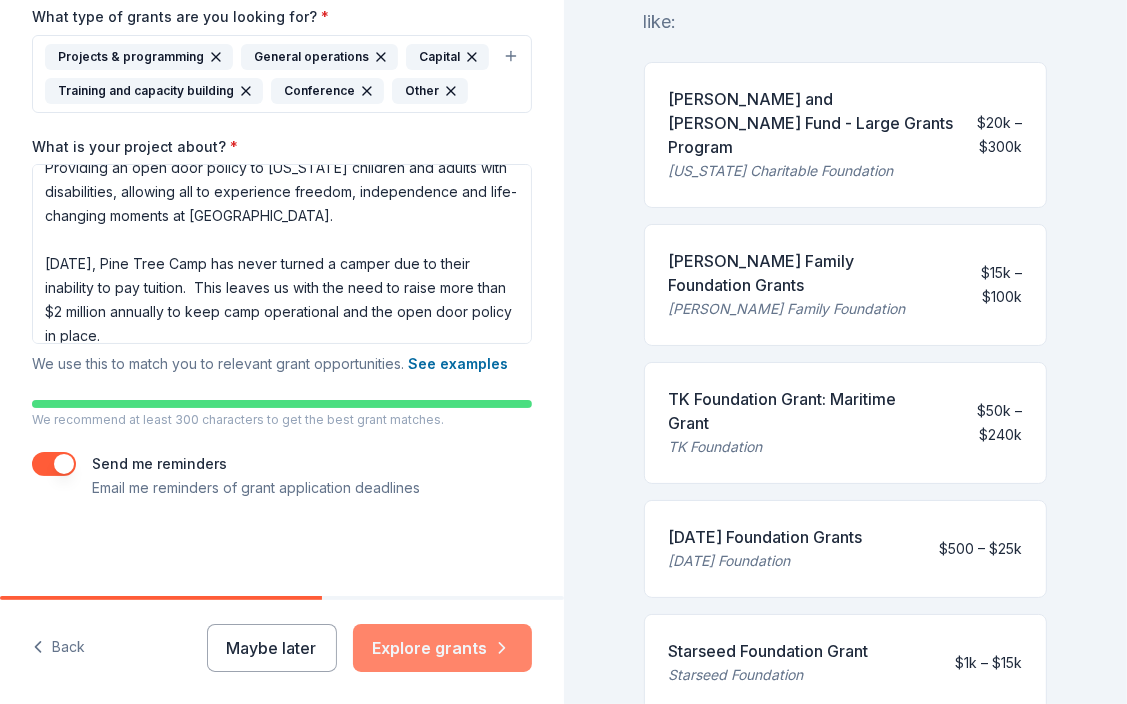 click on "Explore grants" at bounding box center (442, 648) 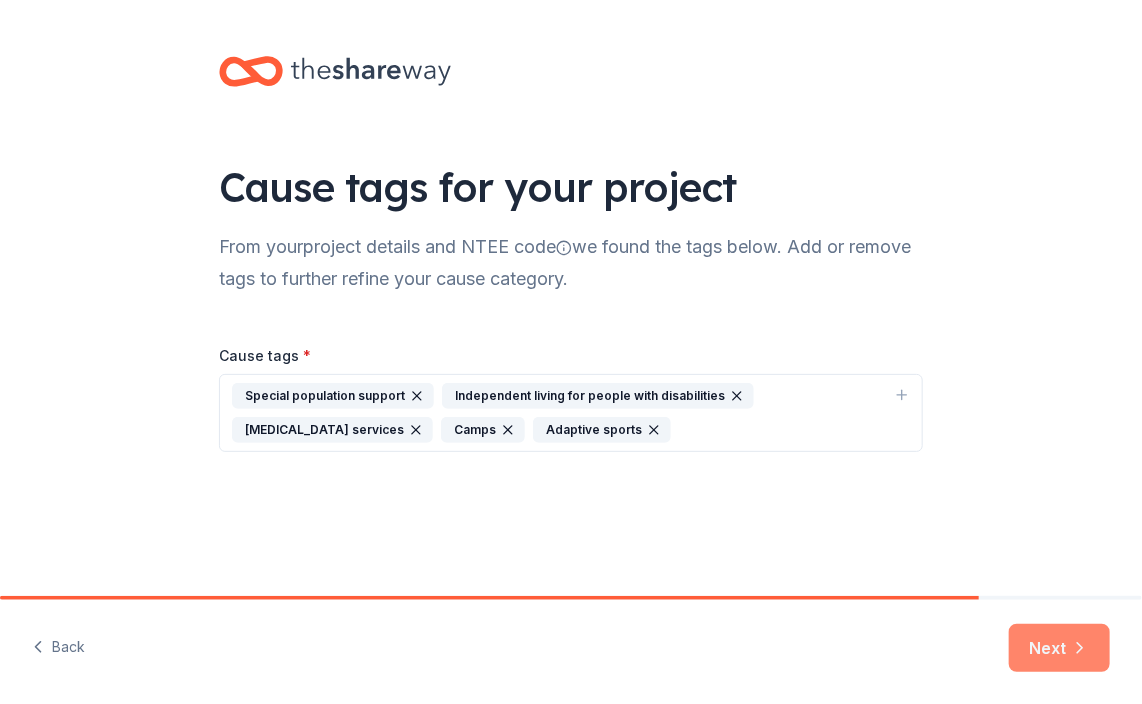 click on "Next" at bounding box center [1059, 648] 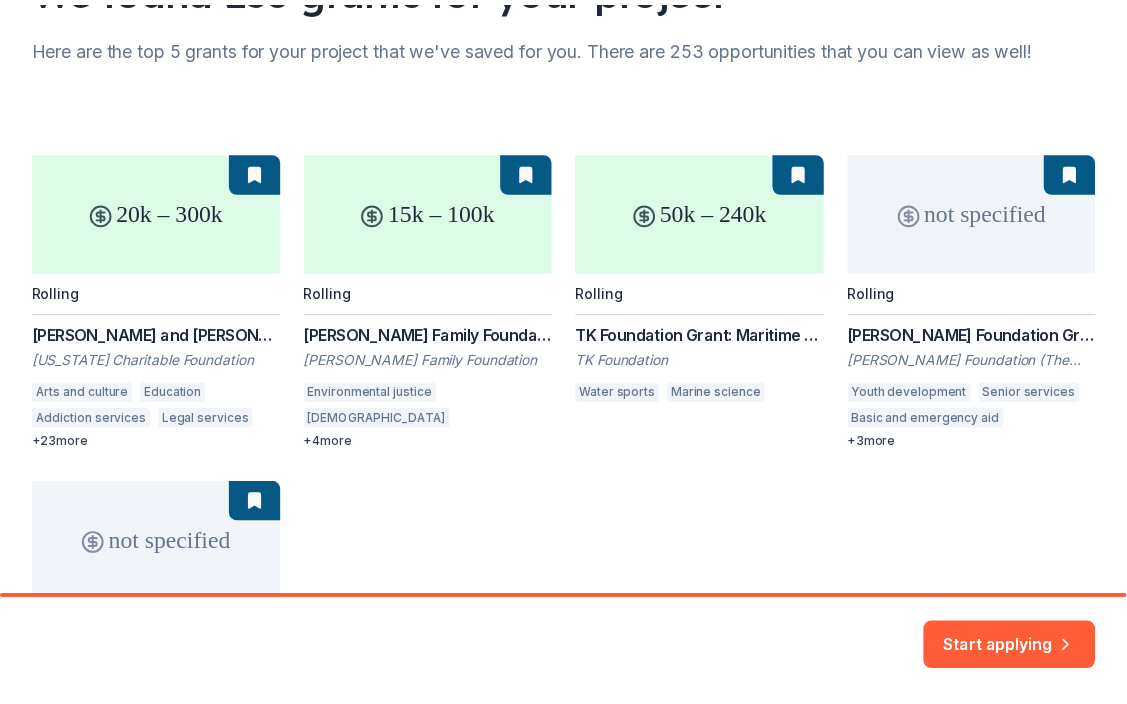 scroll, scrollTop: 243, scrollLeft: 0, axis: vertical 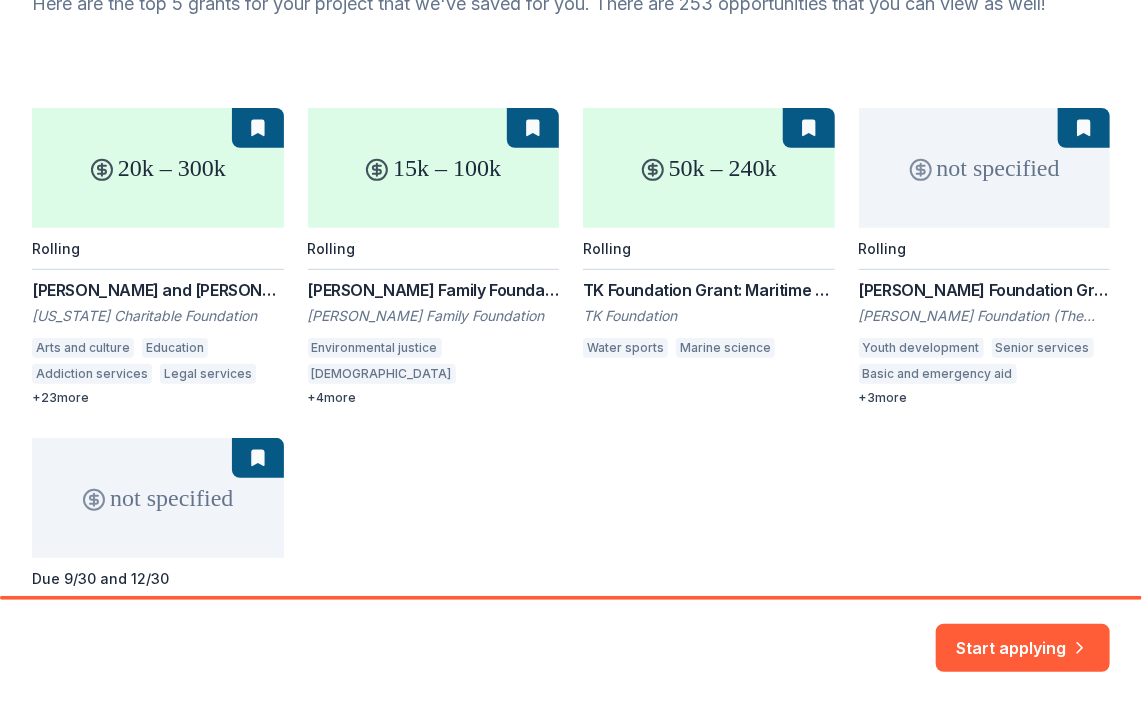 click on "20k – 300k Rolling Neil and Louise Tillotson Fund - Large Grants Program New Hampshire Charitable Foundation Arts and culture Education Addiction services Legal services Dental care Health care access Basic and emergency aid Youth development Land resources Outdoor sports Energy efficiency Urban planning Bicycling and pedestrian-oriented development Rural development Cycling Water resources Fishing and hunting Forestry Environment Food security Public works Natural resources Water conservation Sustainable agriculture Housing development Community and economic development Winter sports +  23  more 15k – 100k Rolling Frankel Family Foundation Grants Frankel Family Foundation Environmental justice Judaism Cultural awareness Special population support Renewable energy Antidiscrimination Immigrants' rights +  4  more 50k – 240k Rolling TK Foundation Grant: Maritime Grant TK Foundation Water sports Marine science not specified Rolling Tony Robbins Foundation Grant Youth development Senior services +  3  more" at bounding box center (571, 422) 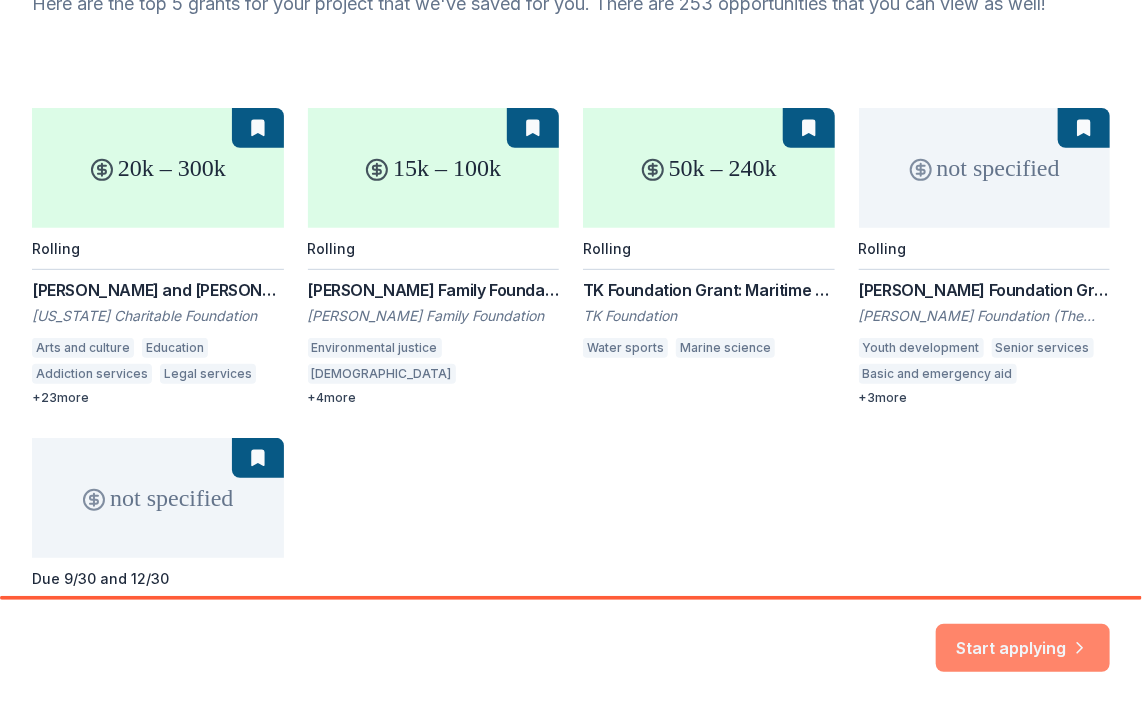 click on "Start applying" at bounding box center [1023, 636] 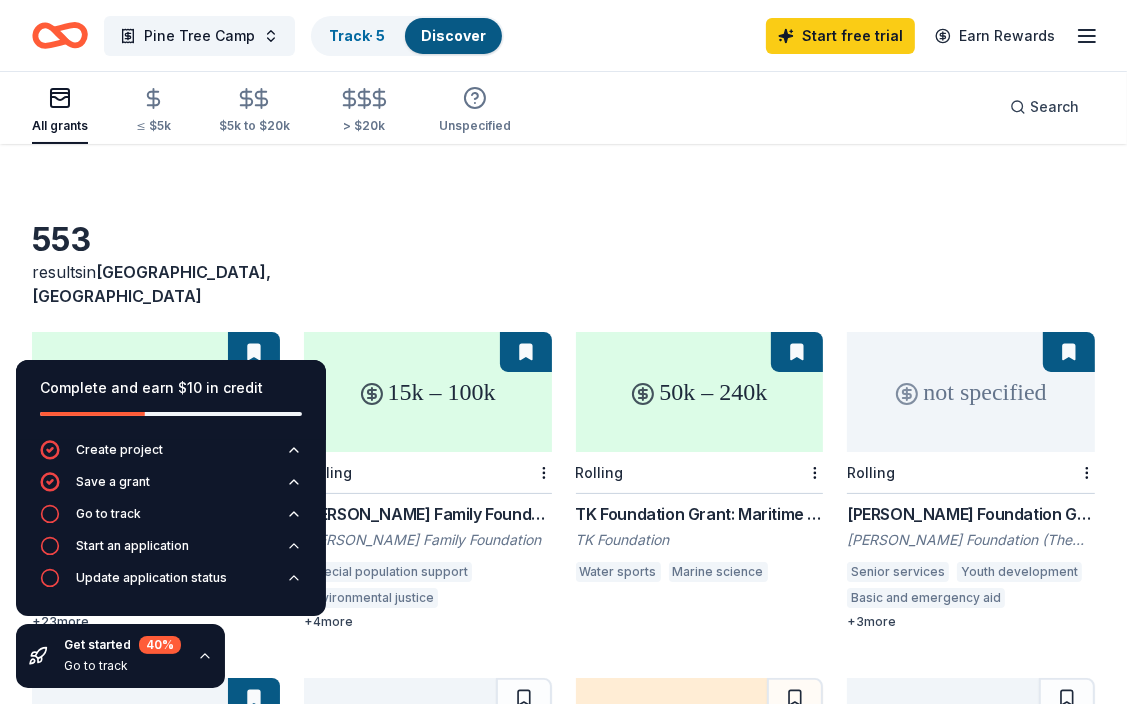 scroll, scrollTop: 28, scrollLeft: 0, axis: vertical 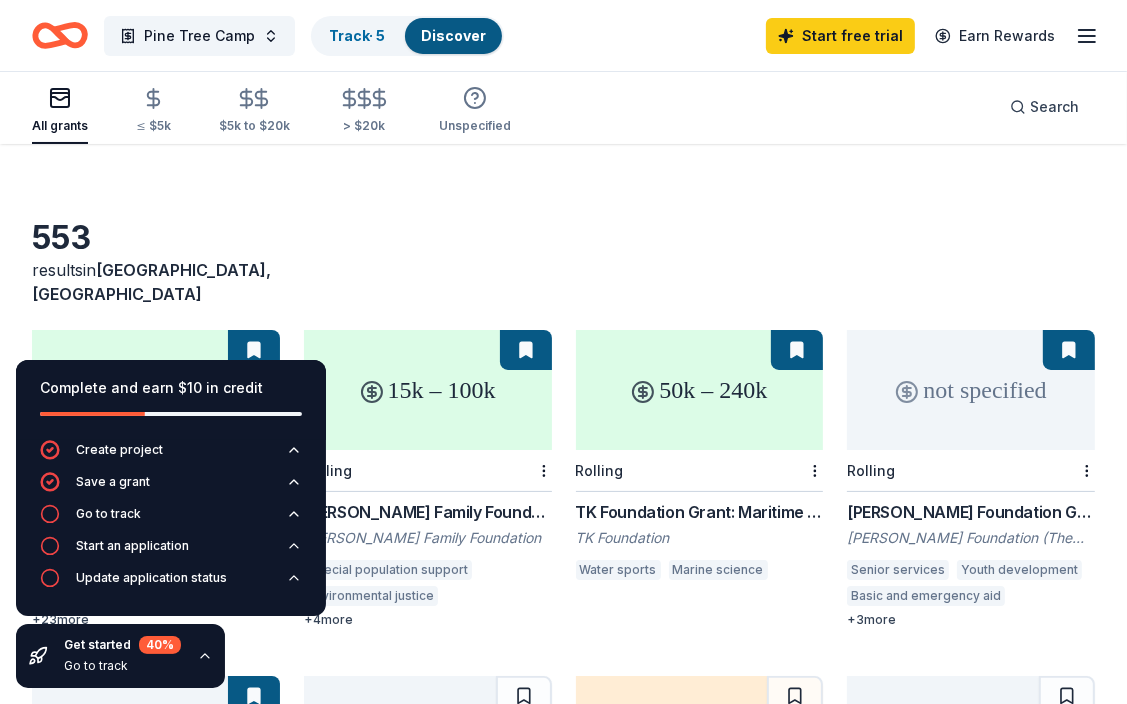 click on "553 results  in  Rome, ME" at bounding box center (563, 262) 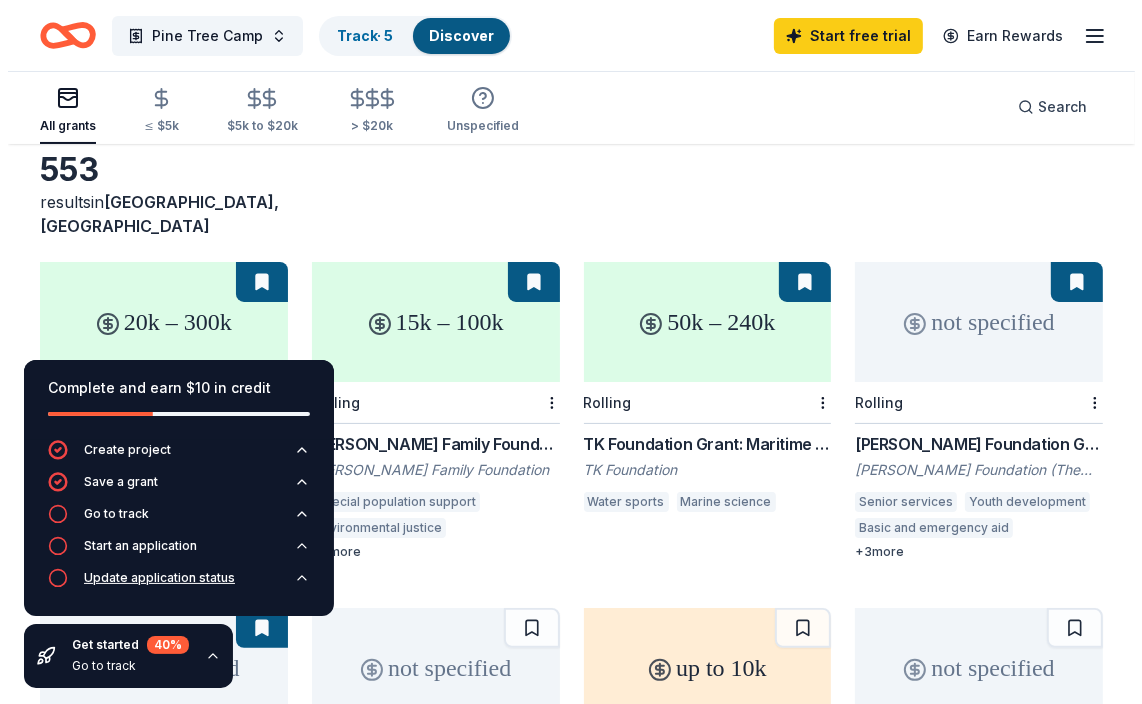 scroll, scrollTop: 0, scrollLeft: 0, axis: both 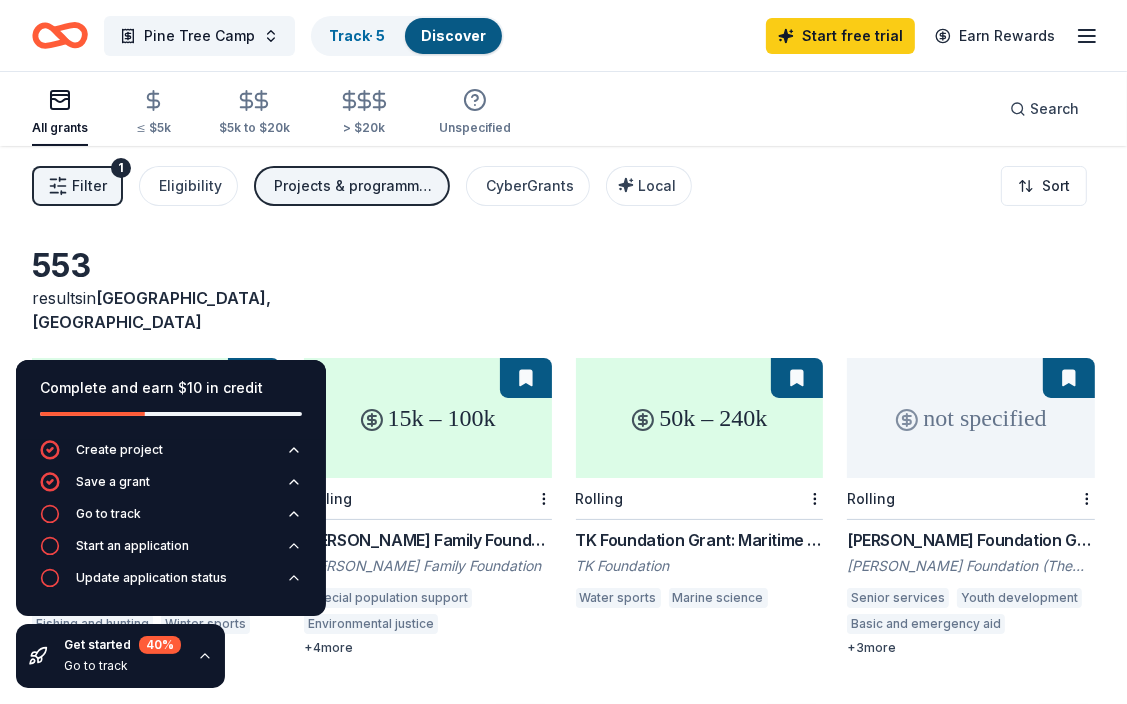 click on "Filter" at bounding box center [89, 186] 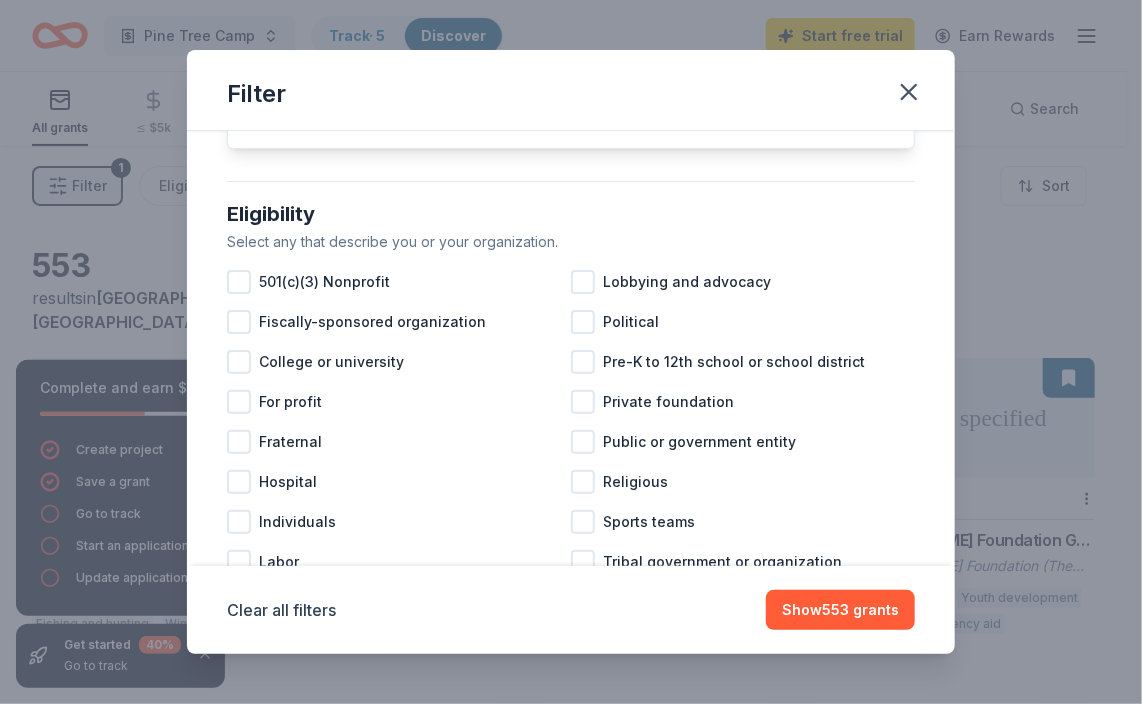 scroll, scrollTop: 155, scrollLeft: 0, axis: vertical 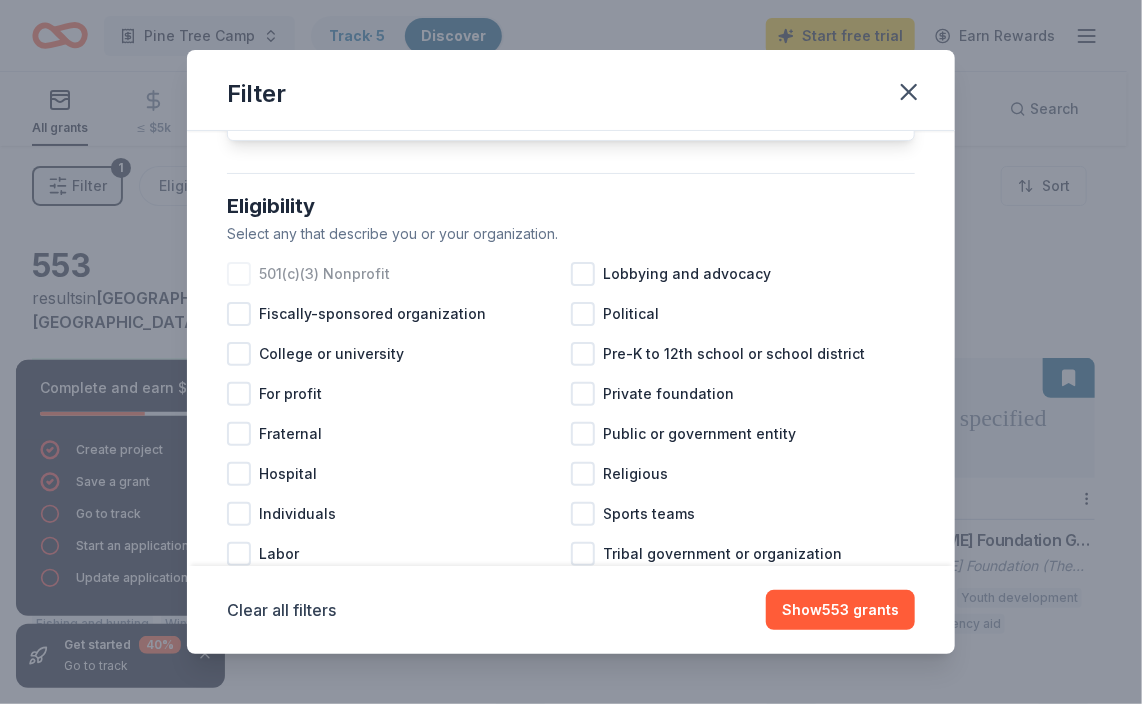 click at bounding box center [239, 274] 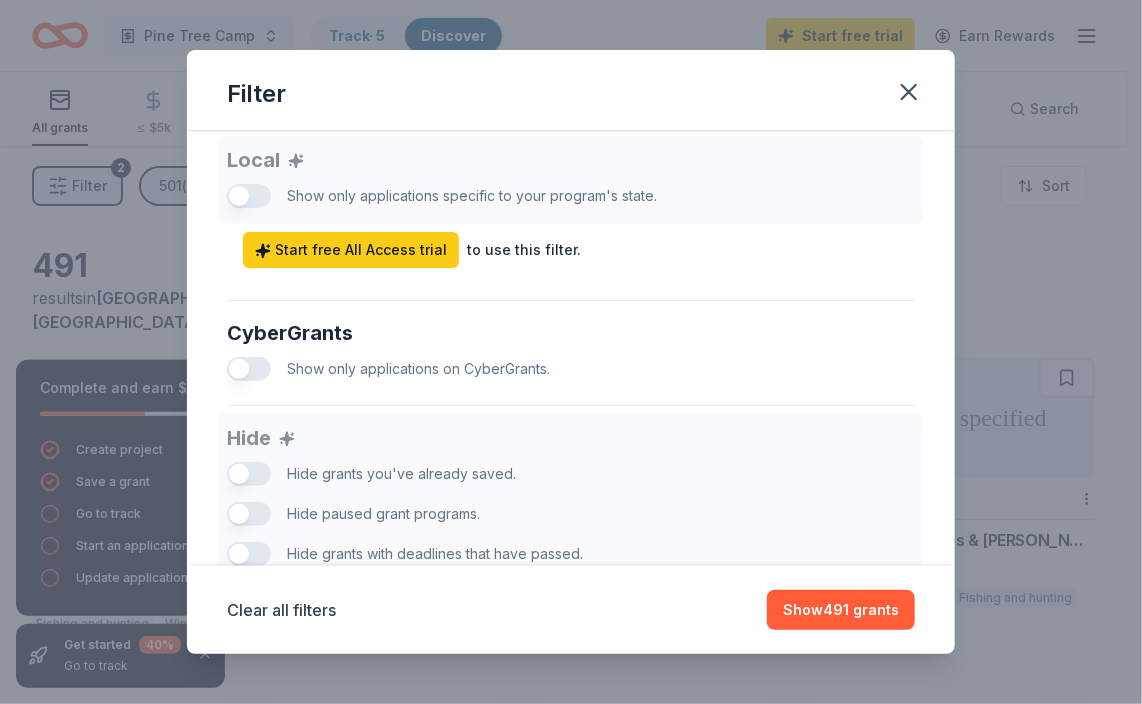 scroll, scrollTop: 1140, scrollLeft: 0, axis: vertical 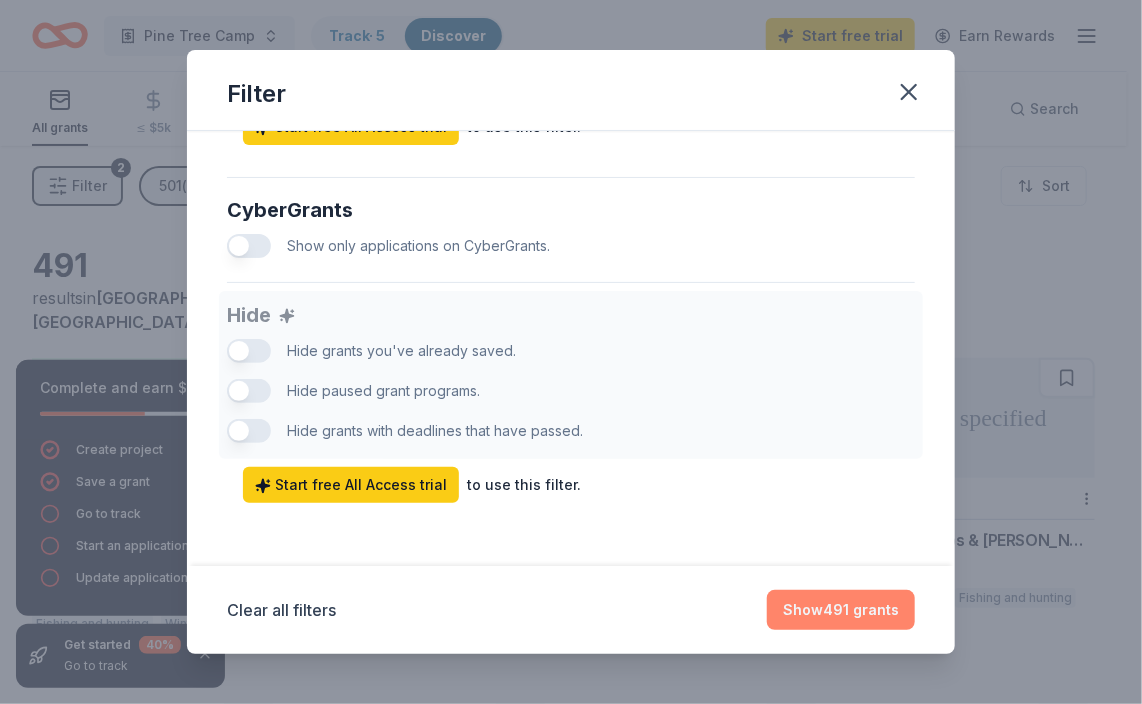click on "Show  491   grants" at bounding box center (841, 610) 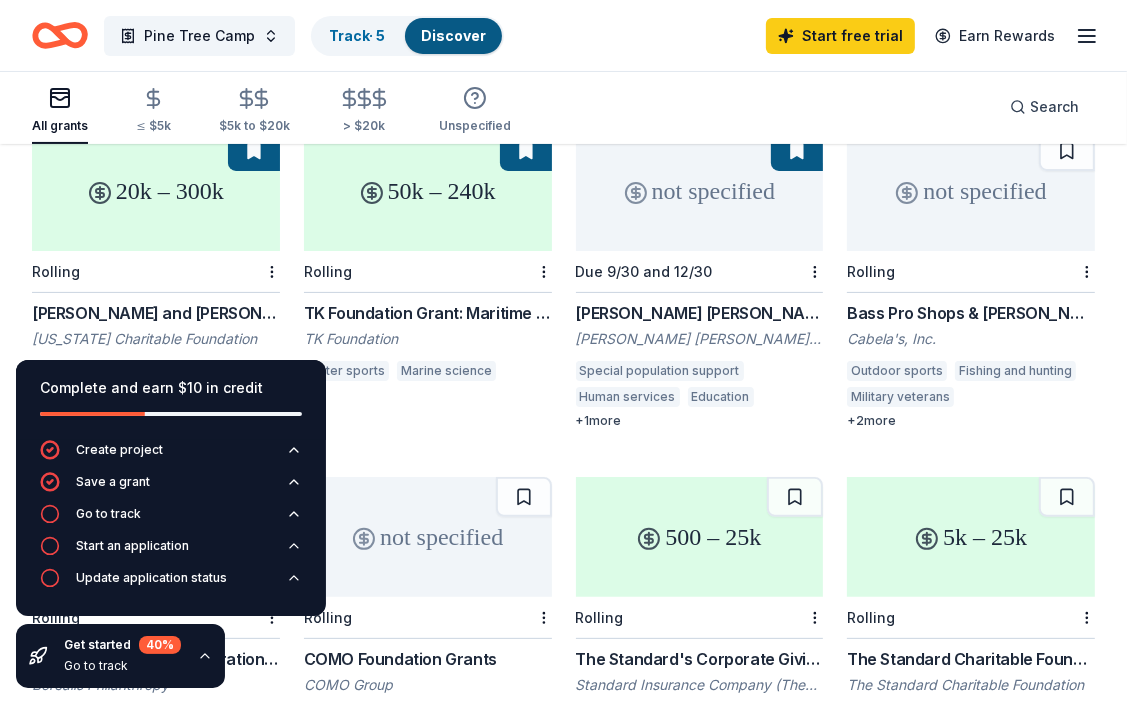 scroll, scrollTop: 0, scrollLeft: 0, axis: both 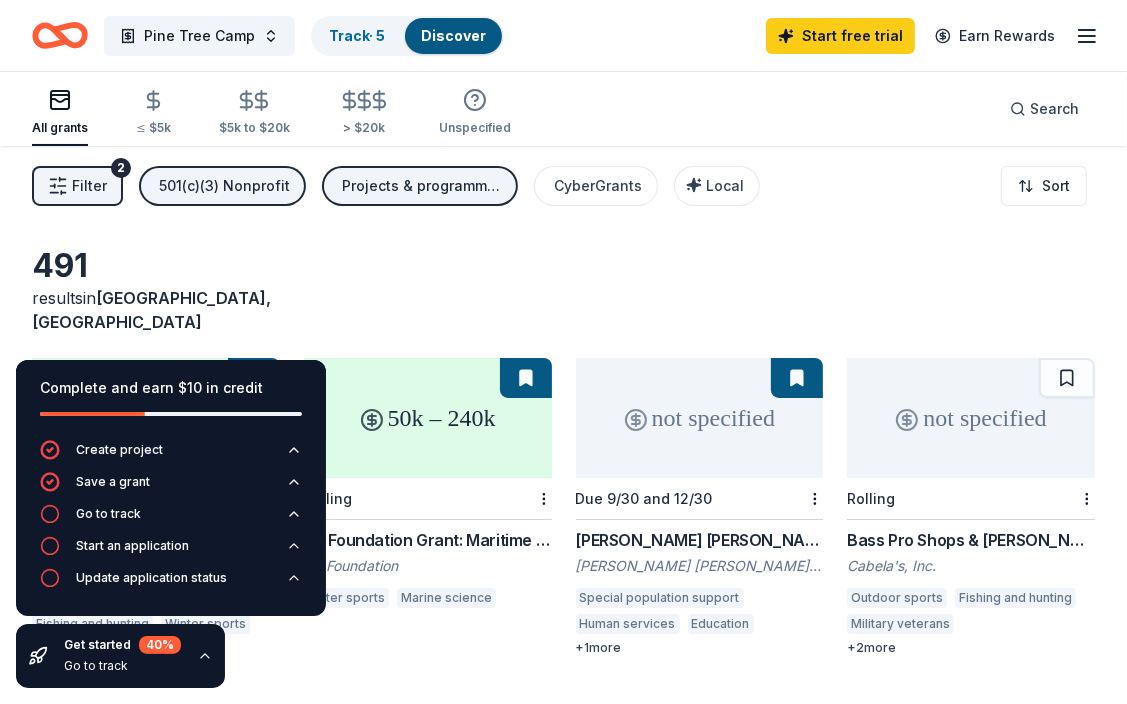 click 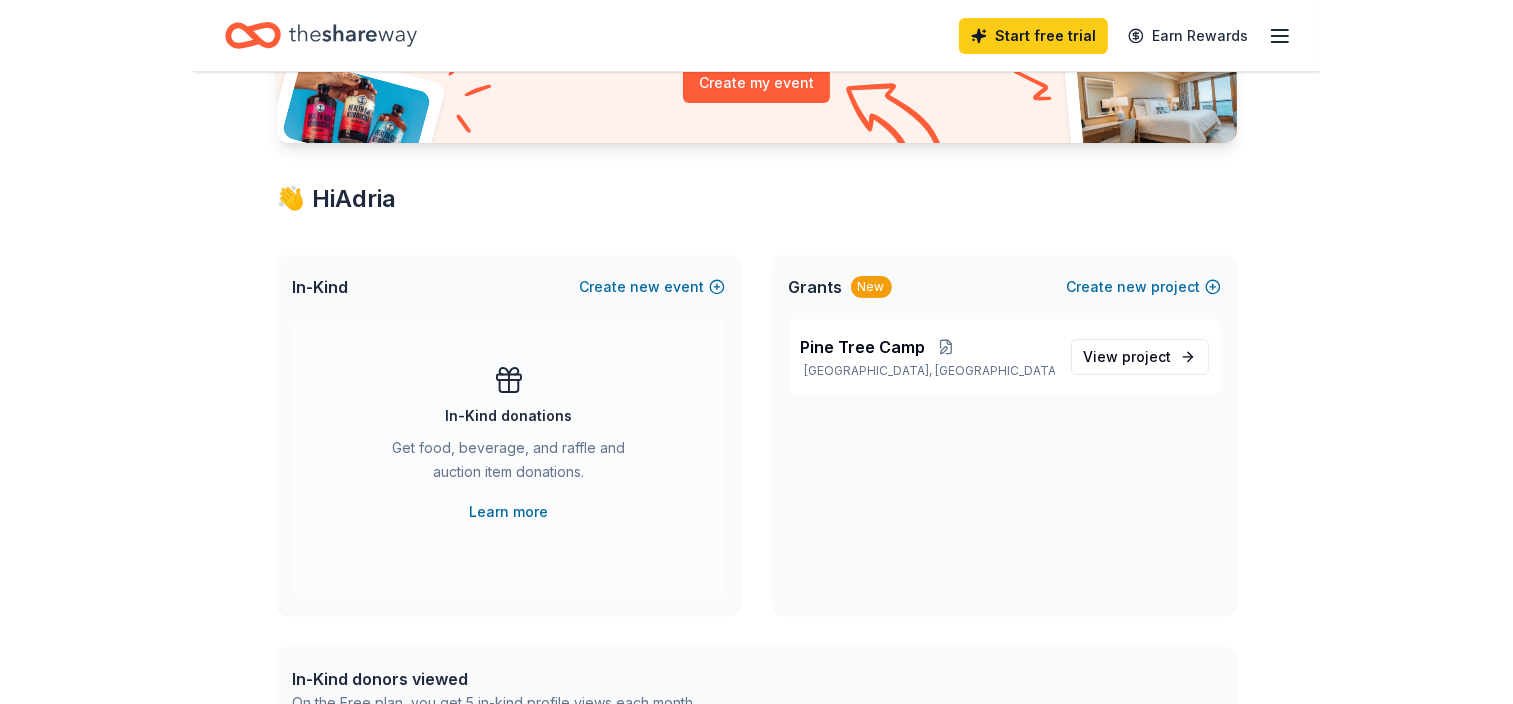 scroll, scrollTop: 272, scrollLeft: 0, axis: vertical 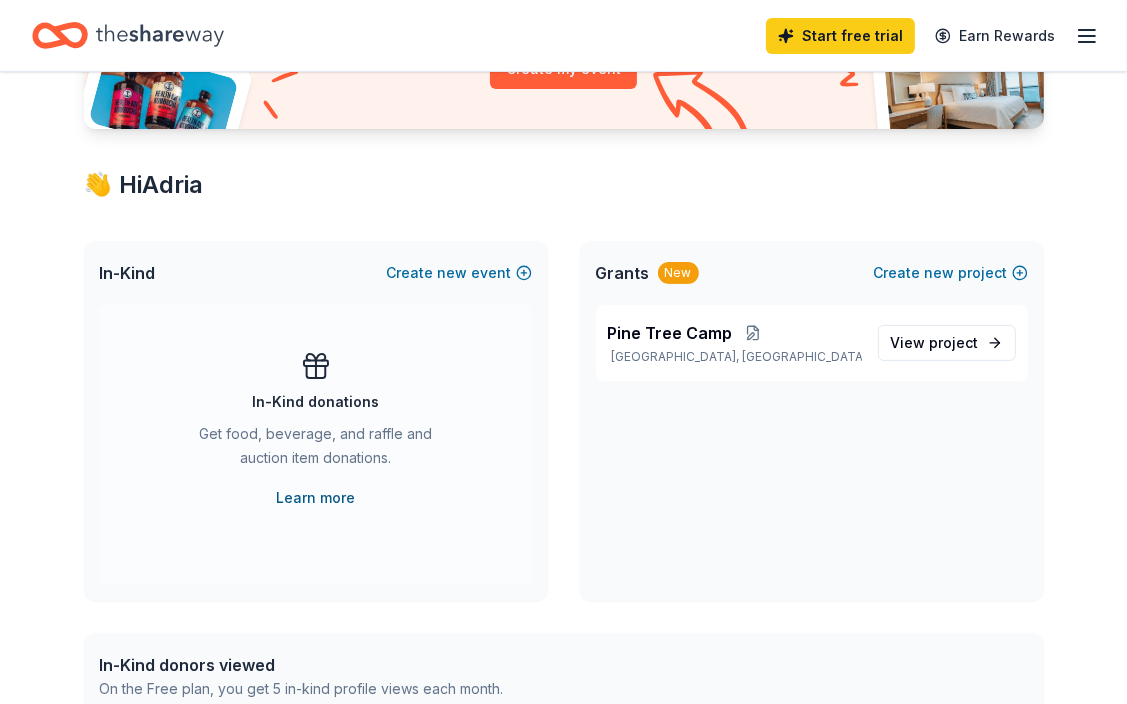 click on "Learn more" at bounding box center (315, 498) 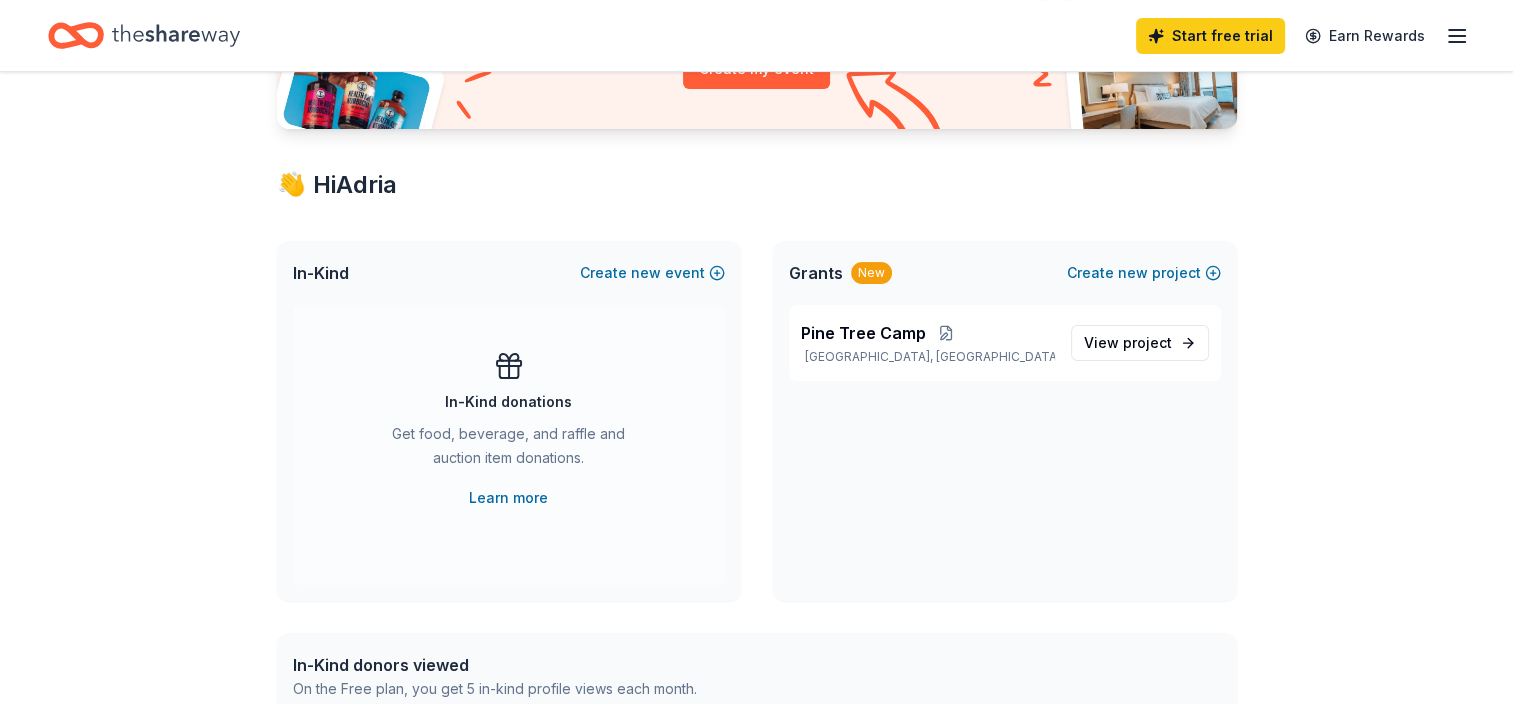 scroll, scrollTop: 0, scrollLeft: 0, axis: both 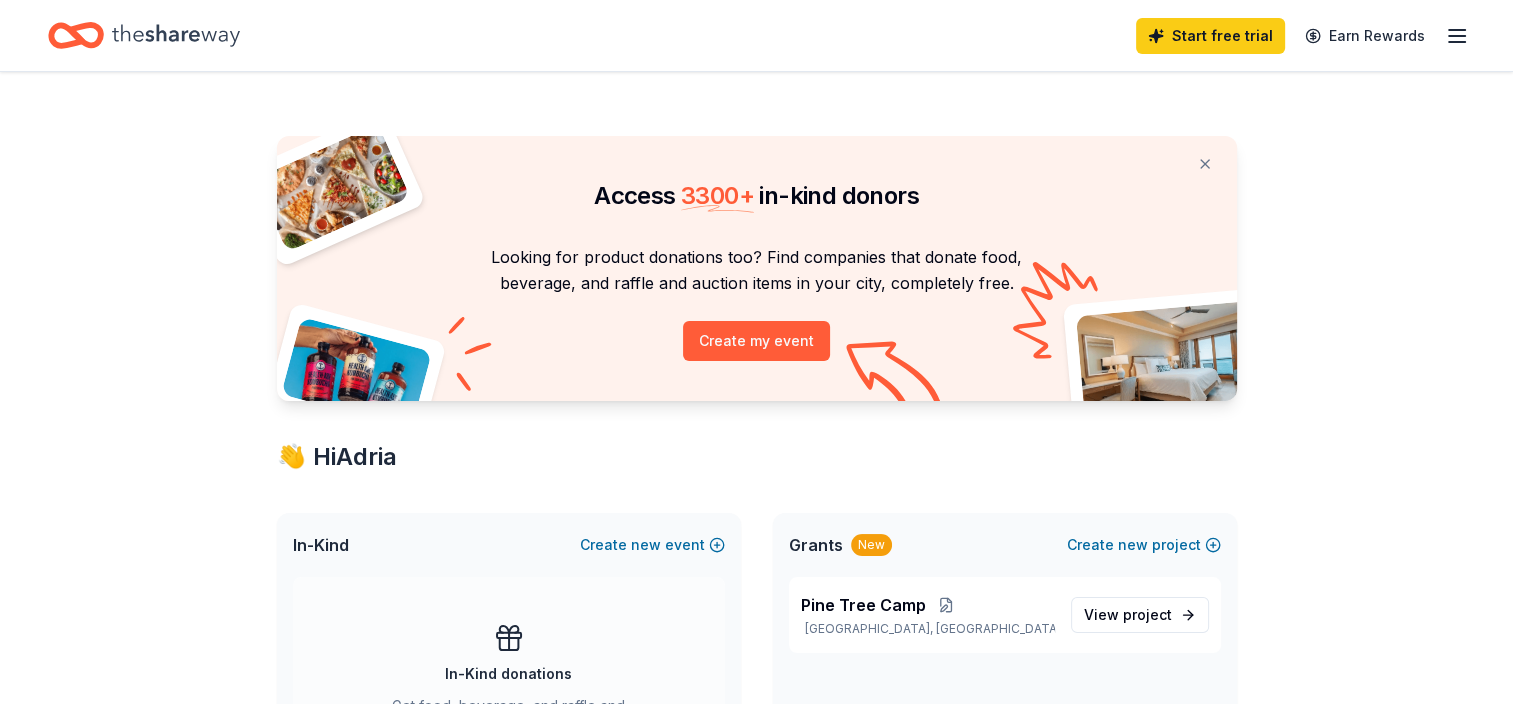 click 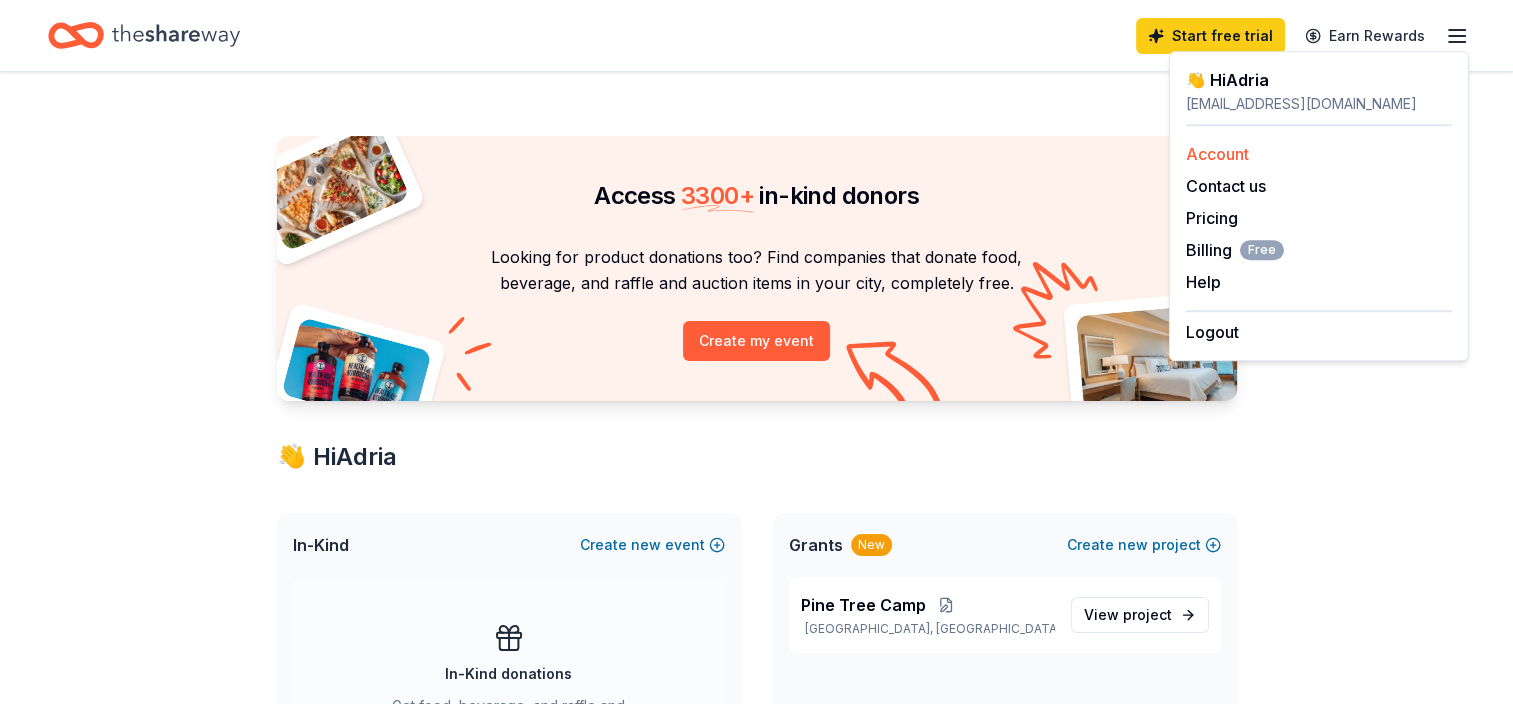 click on "Account" at bounding box center (1217, 154) 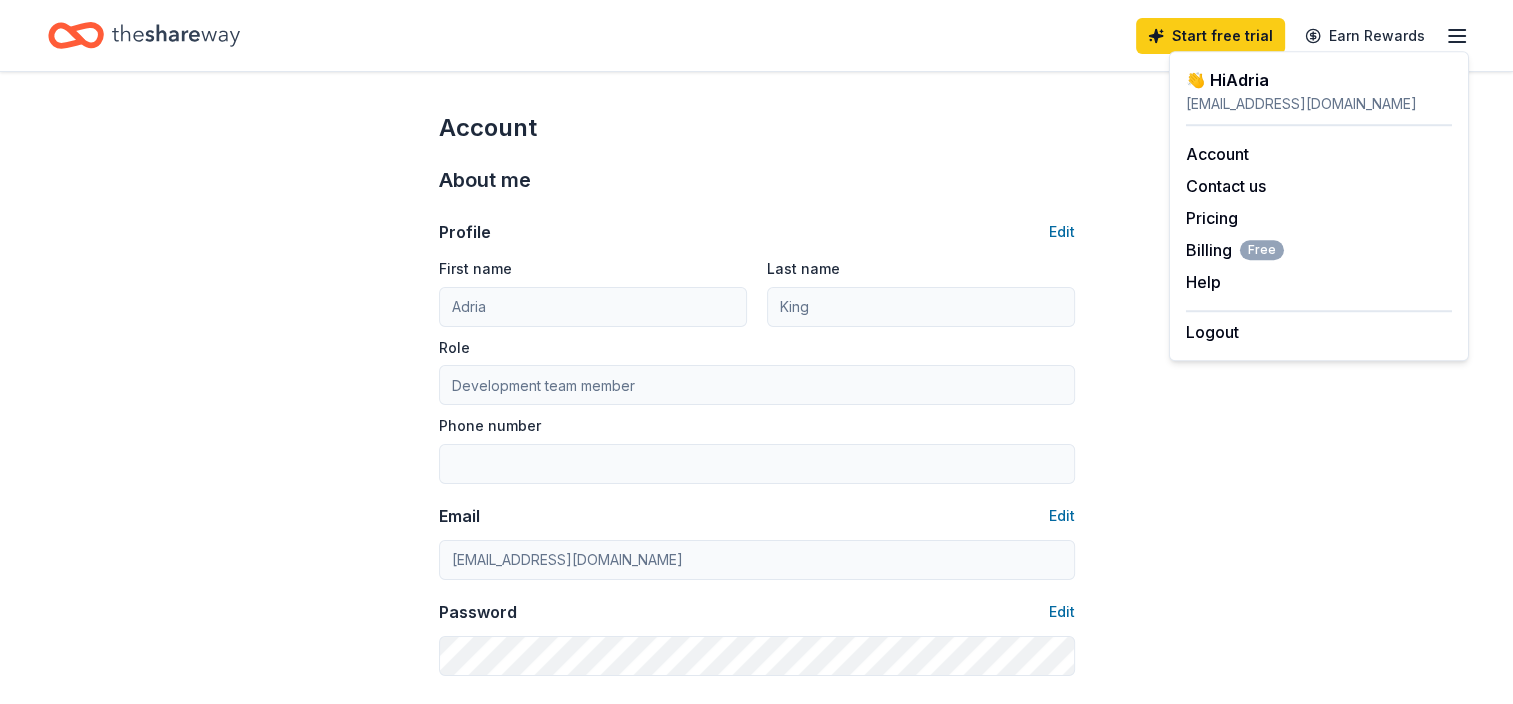 click on "Account About me Profile Edit First name Adria Last name King Role Development team member Phone number Email Edit aking@pinetreesociety.org Password Edit Organization details Organization profile Edit Organization name Pine Tree Society Inc ZIP code 04530 Website EIN Edit 01-0212442 501(c)(3) Letter Edit About your organization Edit Cause tags Select Mission statement Social handles Edit Instagram LinkedIn Facebook X (Twitter)" at bounding box center [756, 964] 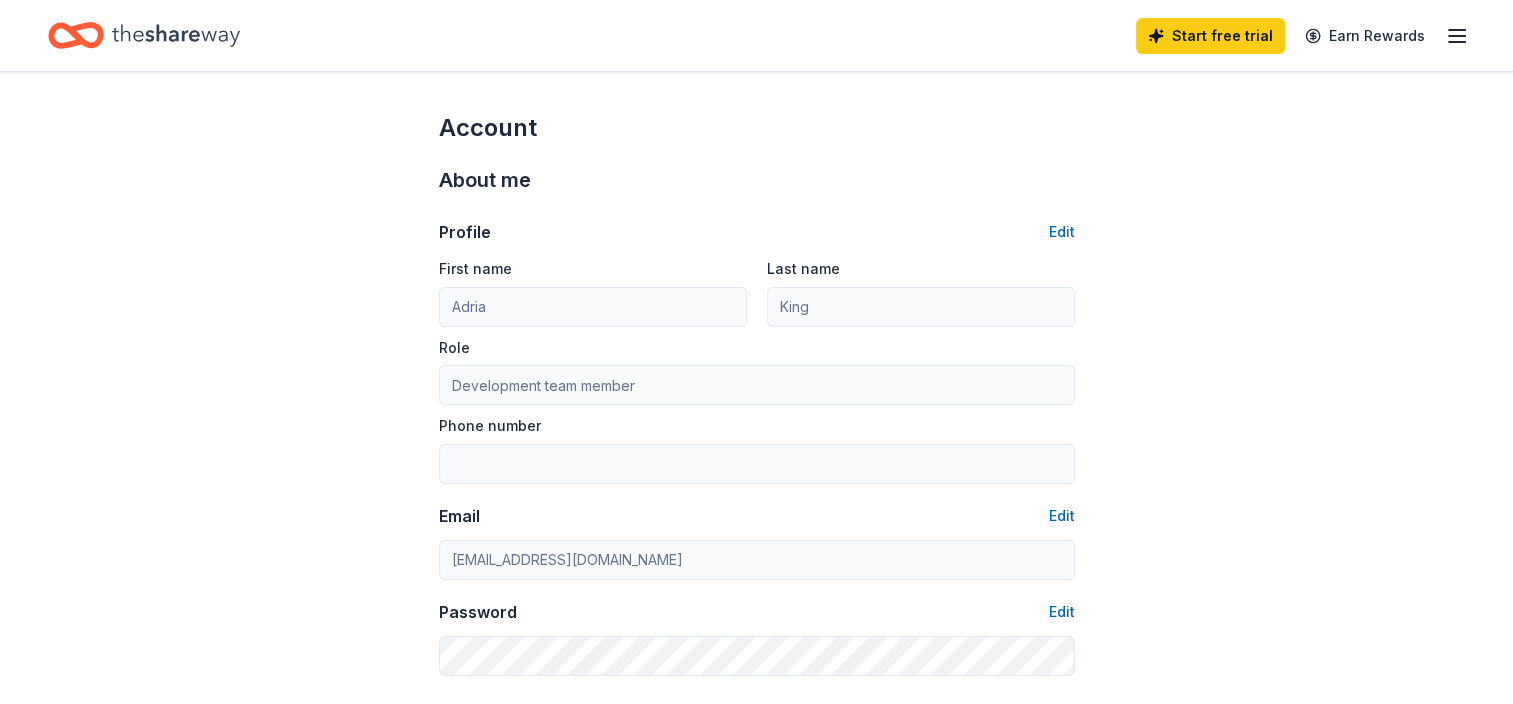 click 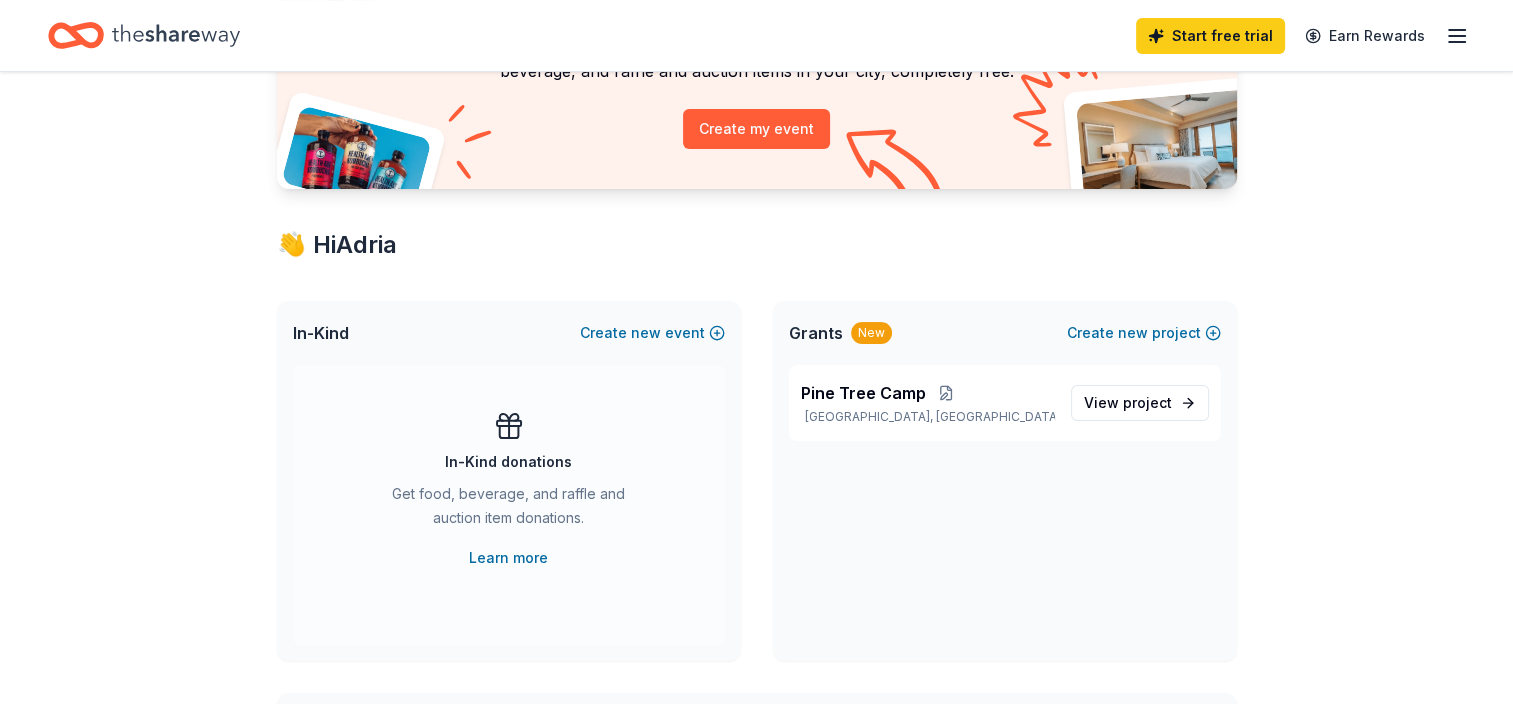 scroll, scrollTop: 220, scrollLeft: 0, axis: vertical 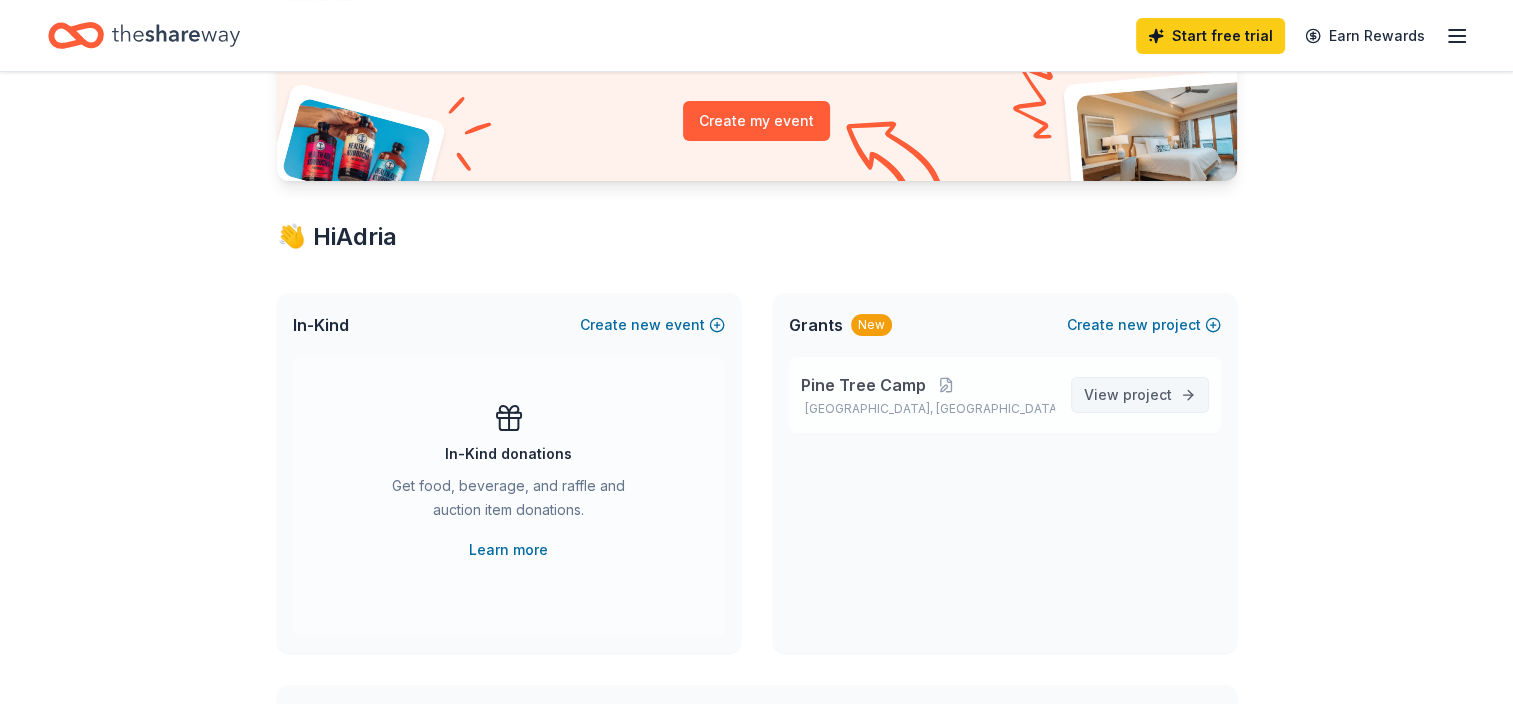 click on "project" at bounding box center [1147, 394] 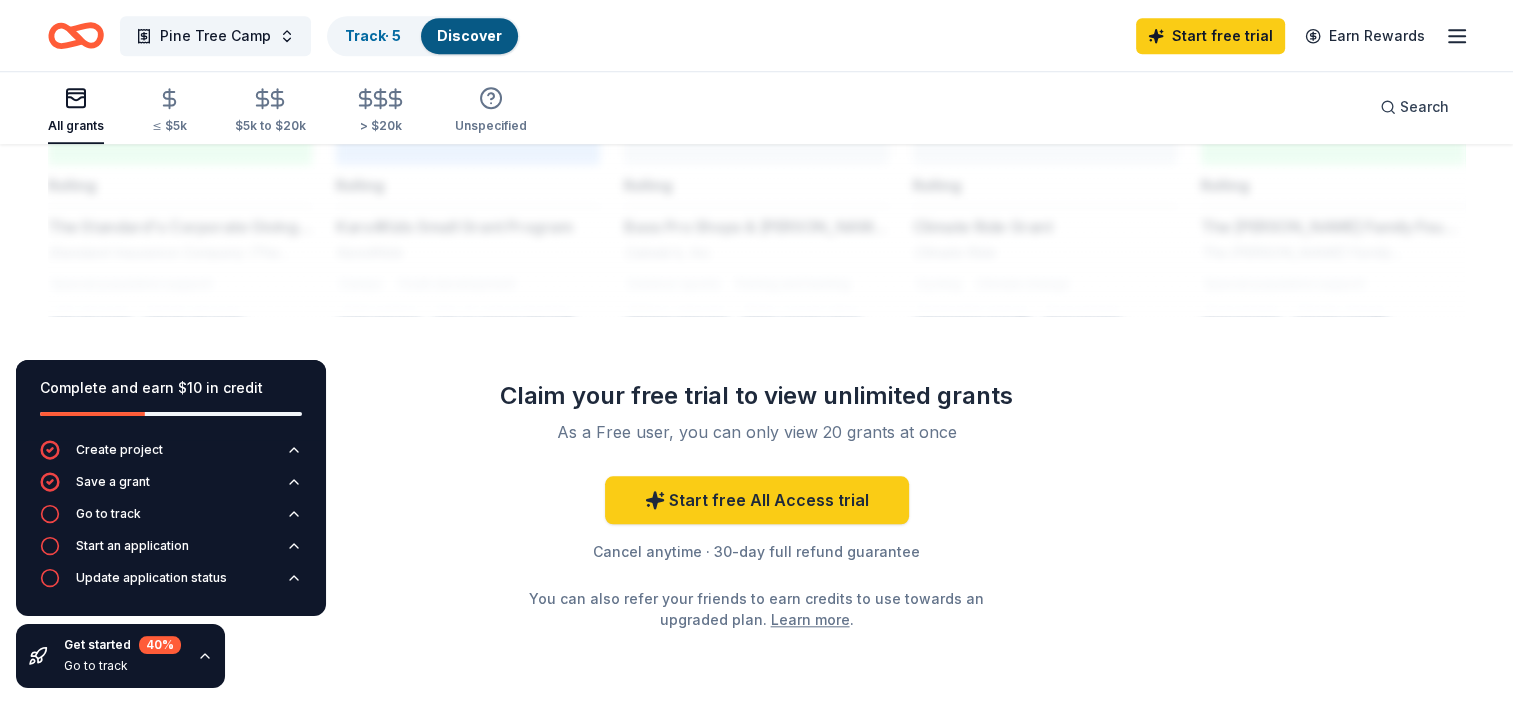 scroll, scrollTop: 1816, scrollLeft: 0, axis: vertical 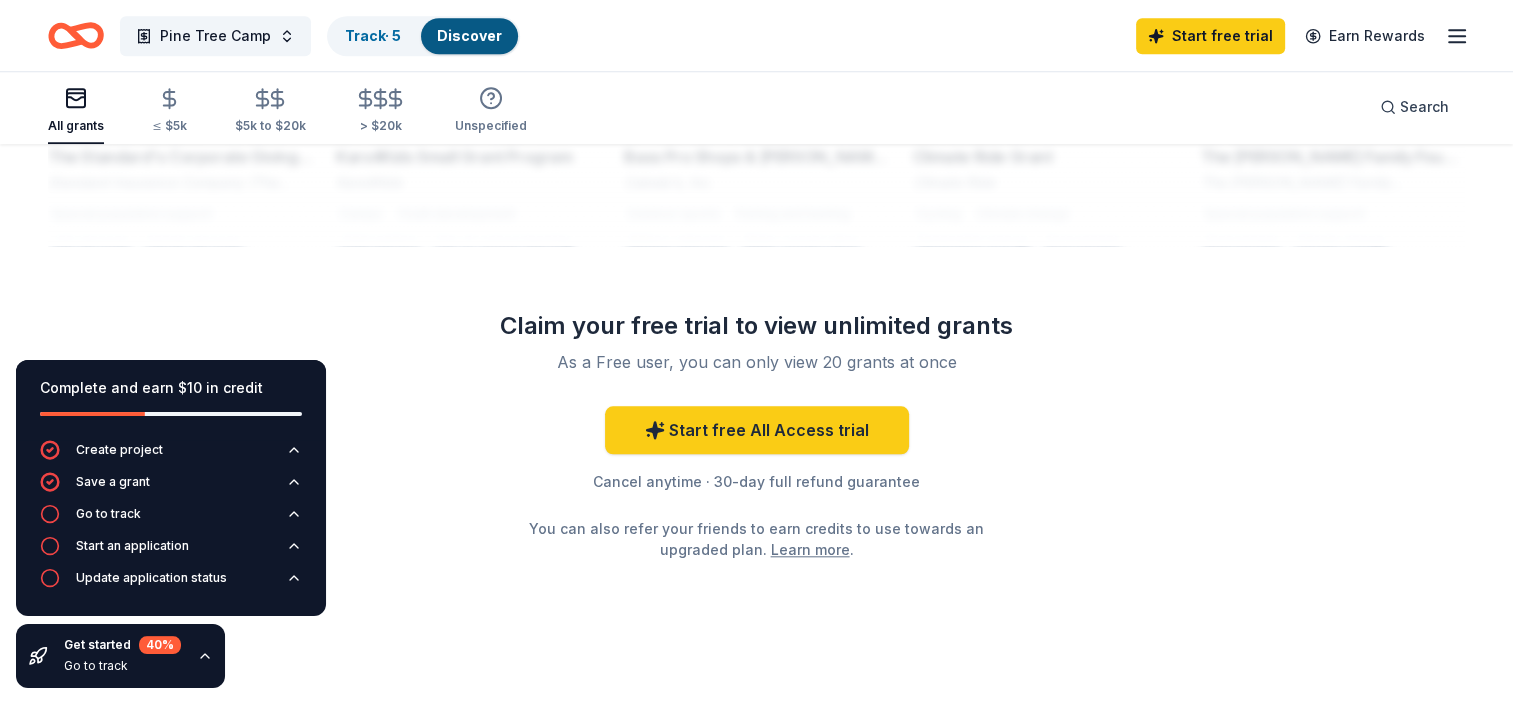 click 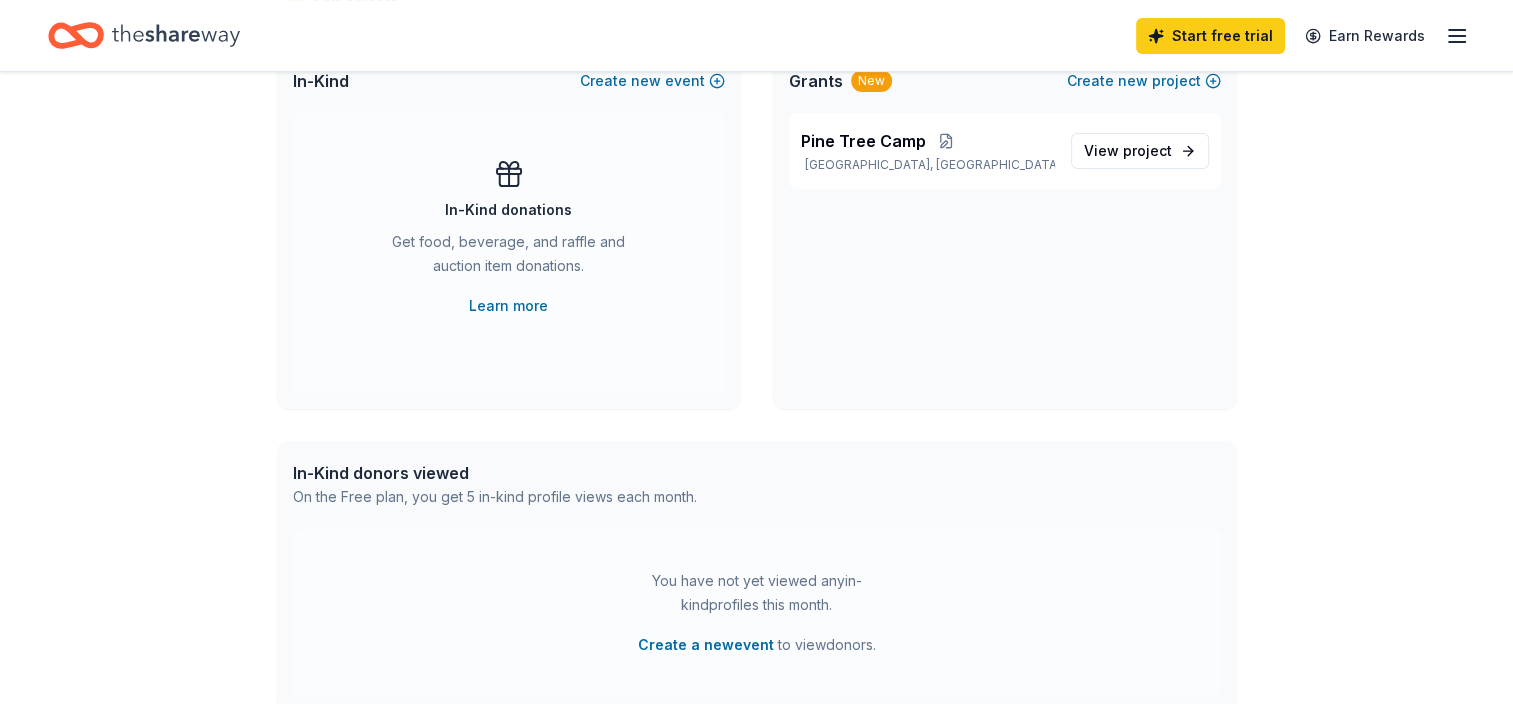 scroll, scrollTop: 464, scrollLeft: 0, axis: vertical 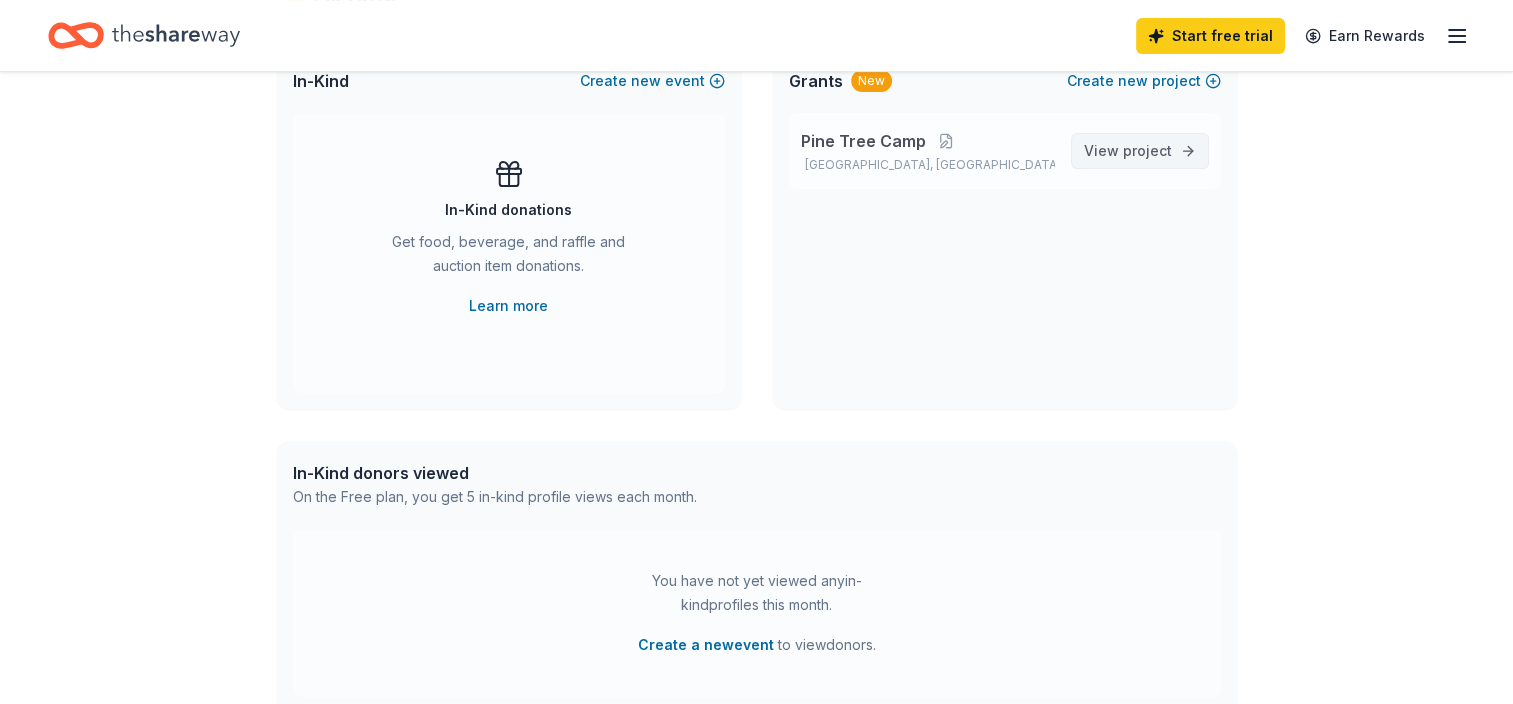 click on "View   project" at bounding box center [1128, 151] 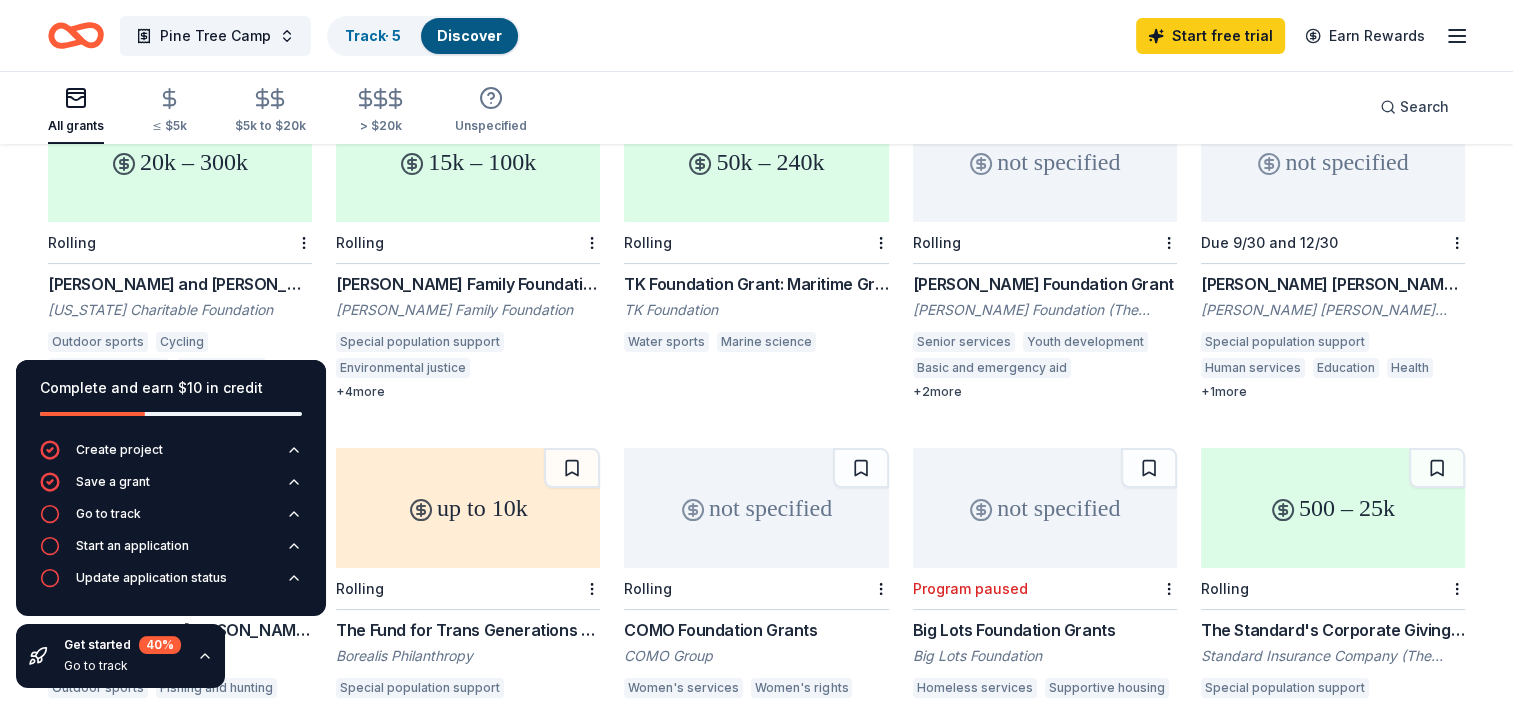 scroll, scrollTop: 256, scrollLeft: 0, axis: vertical 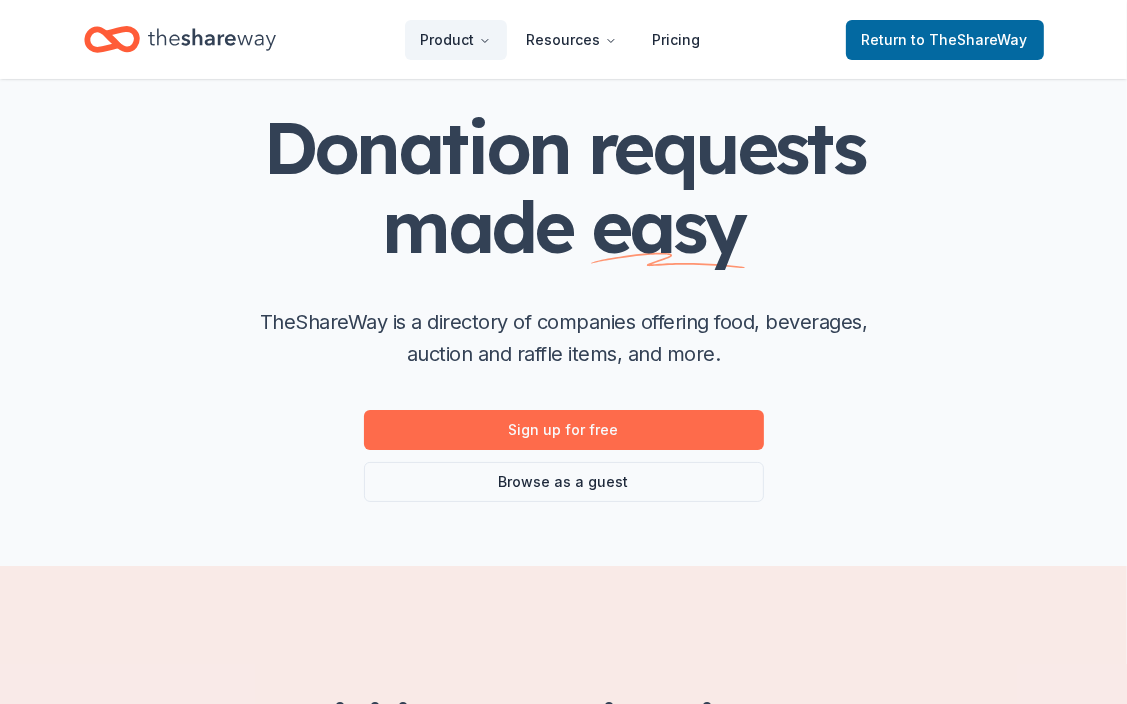 click on "Sign up for free" at bounding box center (564, 430) 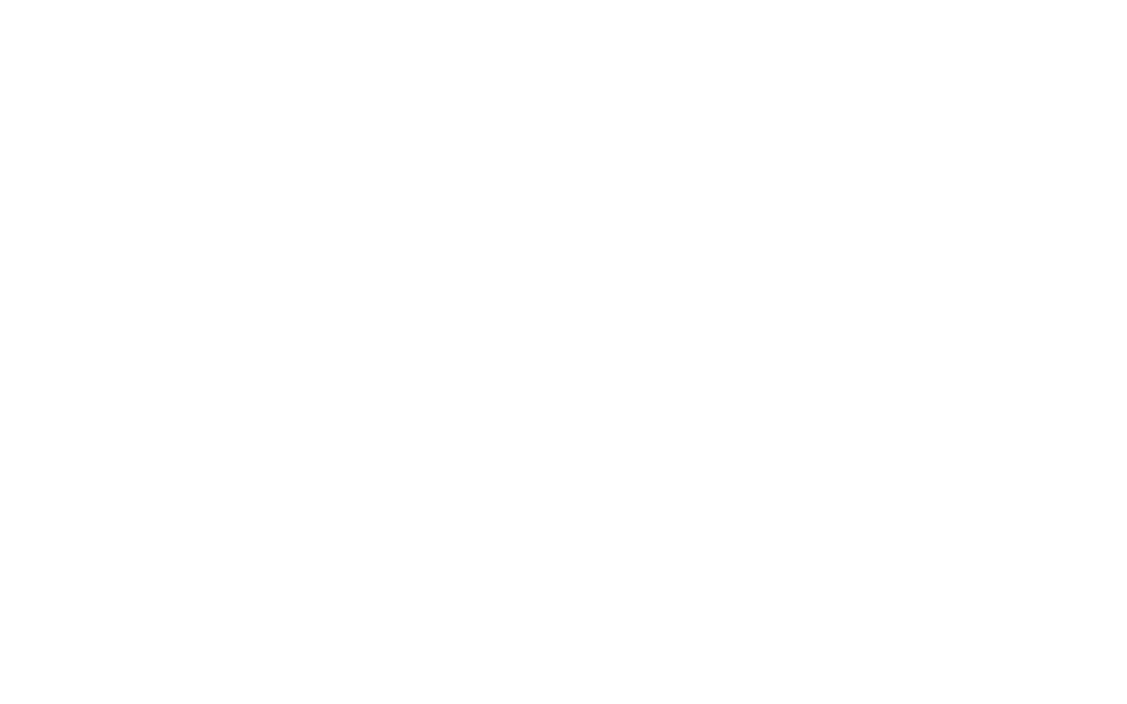 scroll, scrollTop: 0, scrollLeft: 0, axis: both 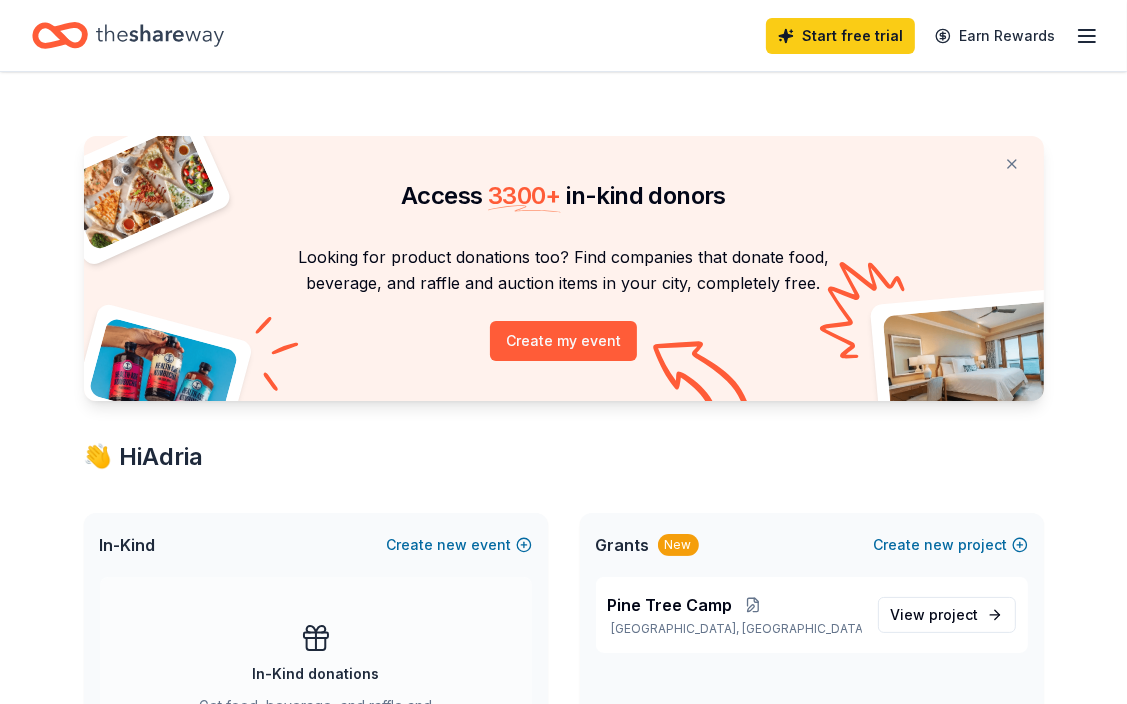 click 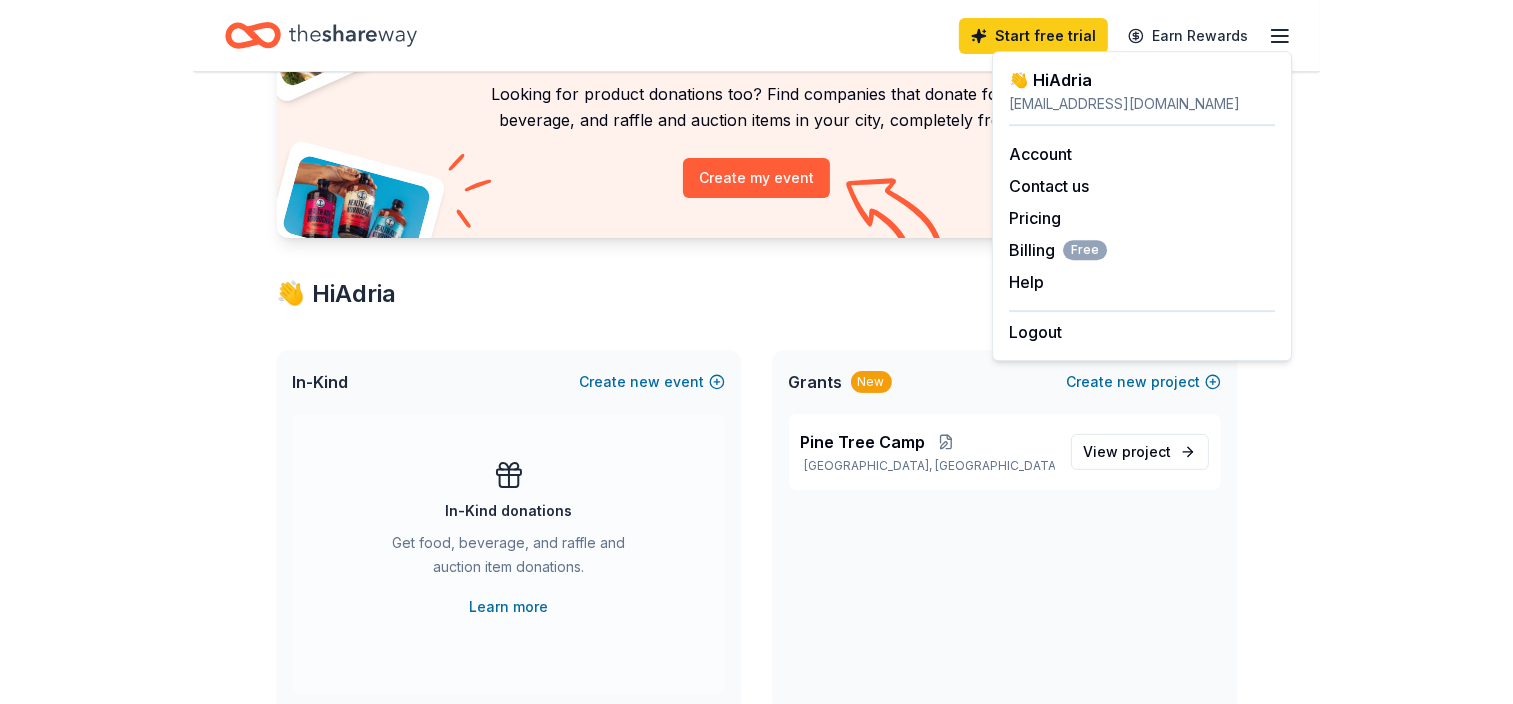 scroll, scrollTop: 186, scrollLeft: 0, axis: vertical 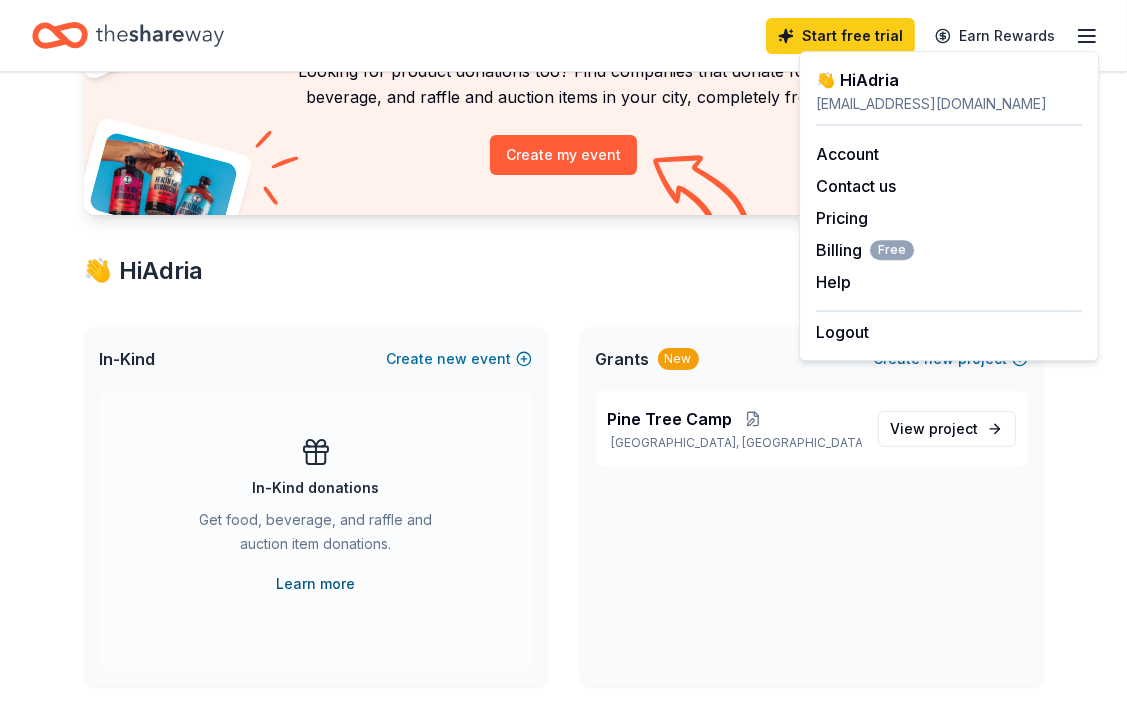 click on "Learn more" at bounding box center [315, 584] 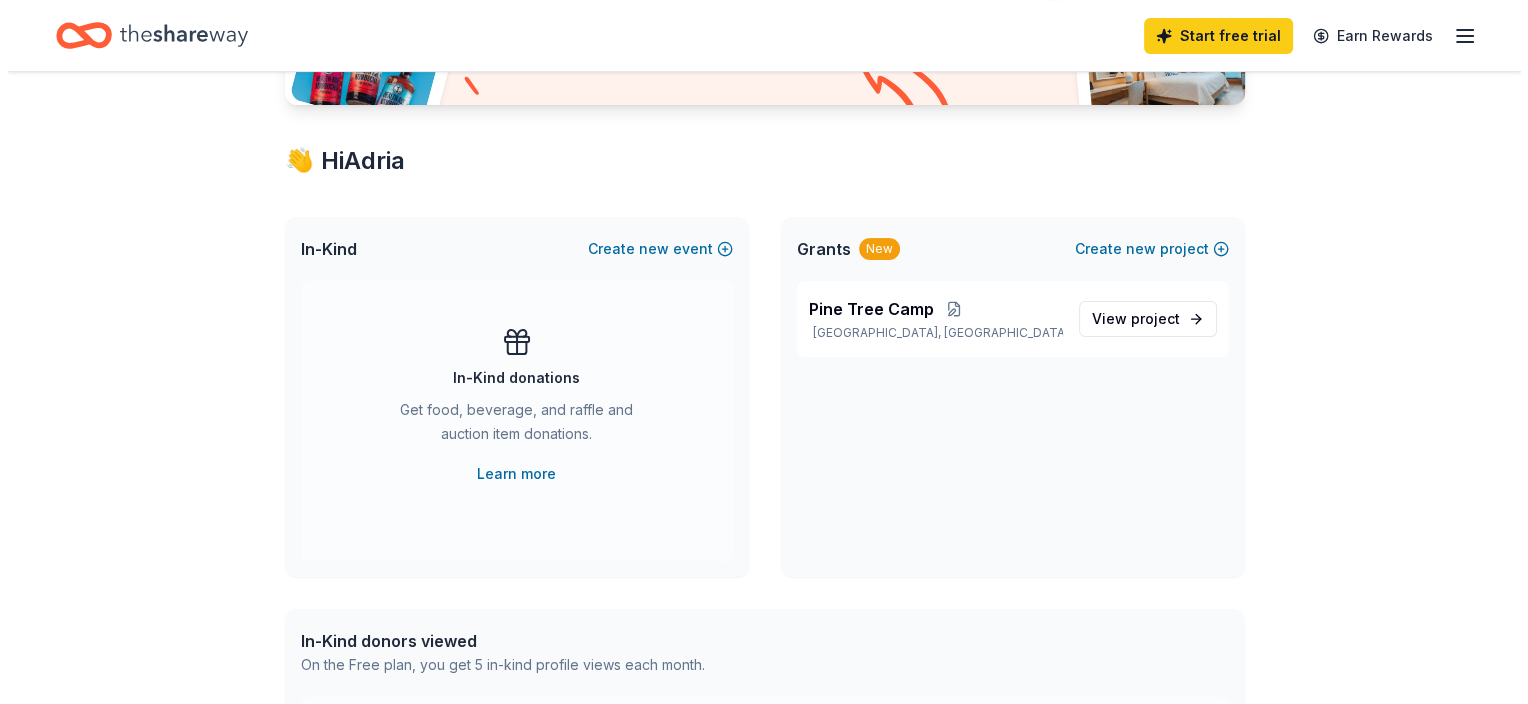 scroll, scrollTop: 304, scrollLeft: 0, axis: vertical 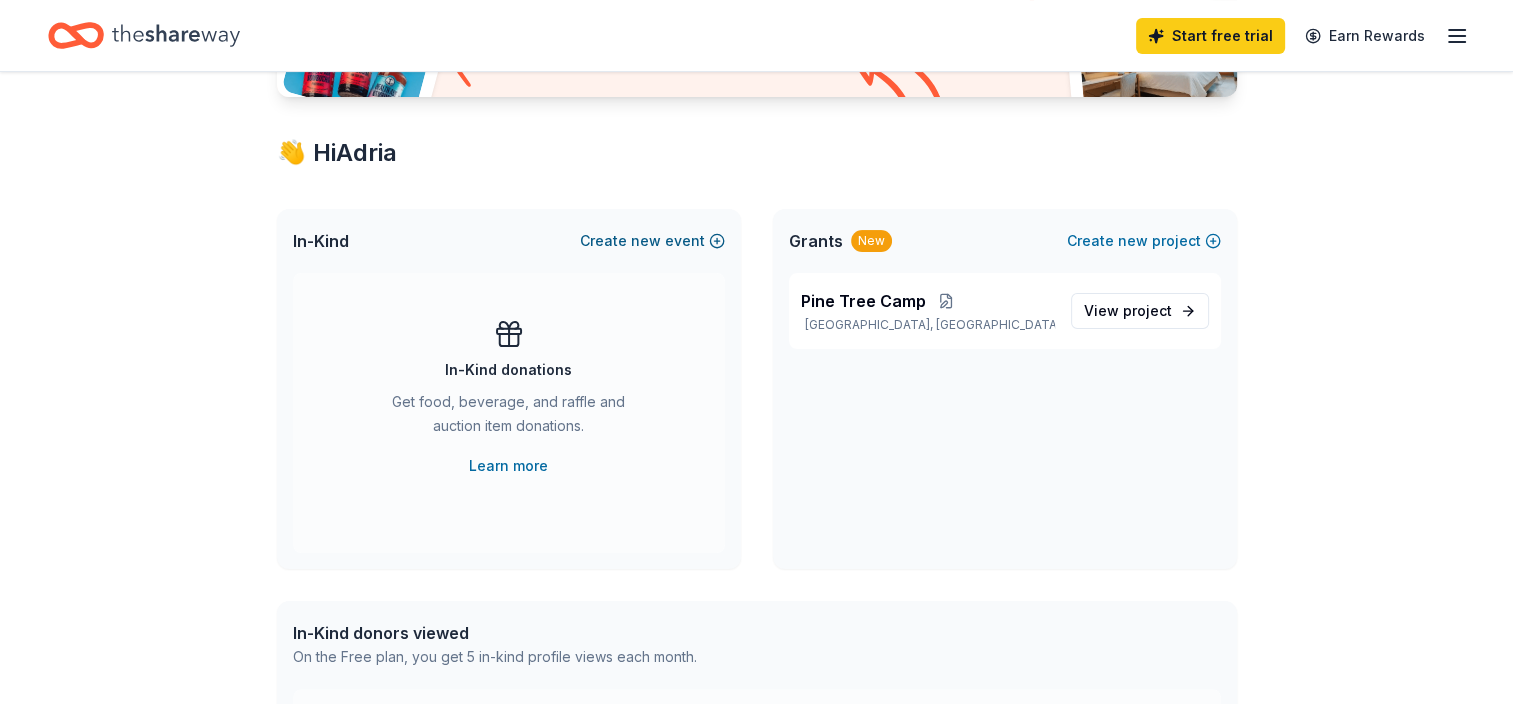 click on "new" at bounding box center (646, 241) 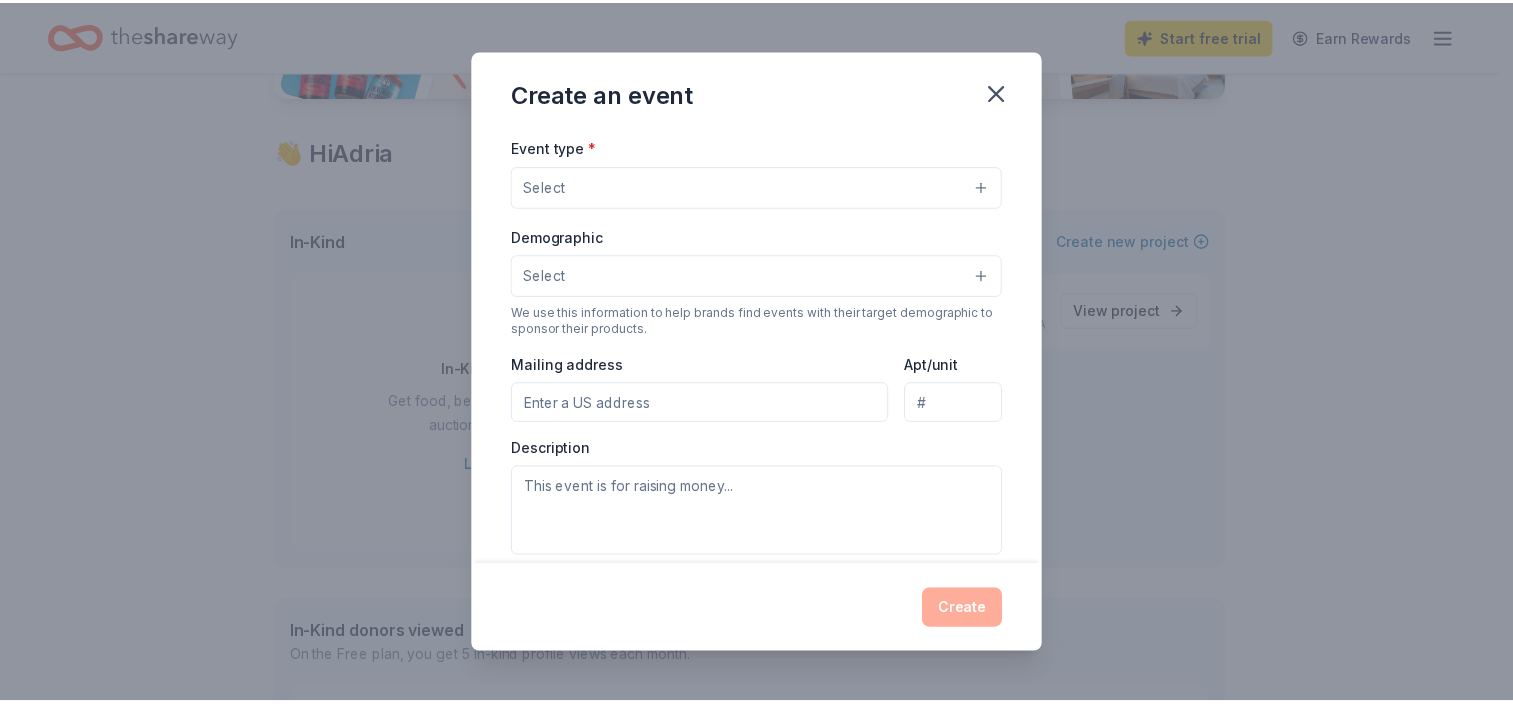 scroll, scrollTop: 274, scrollLeft: 0, axis: vertical 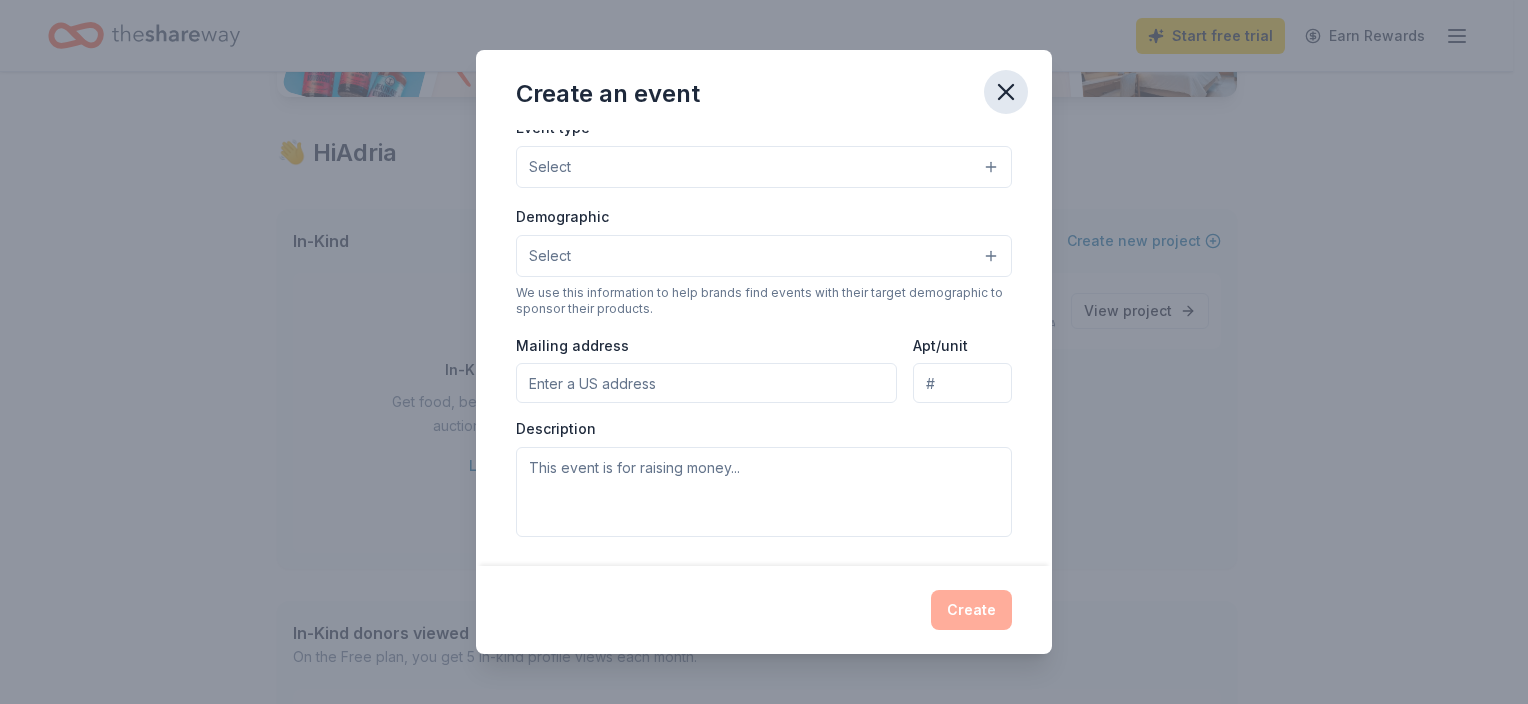 click 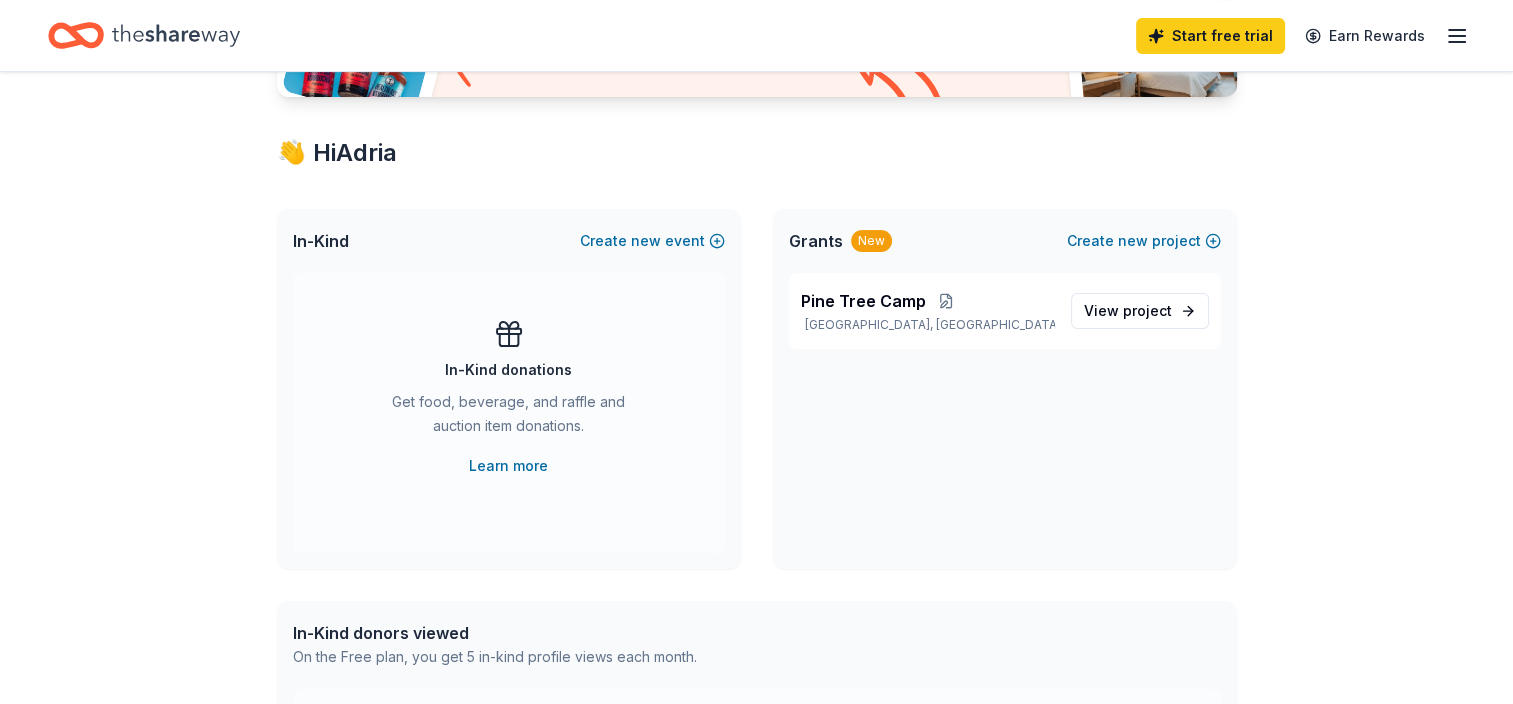 scroll, scrollTop: 0, scrollLeft: 0, axis: both 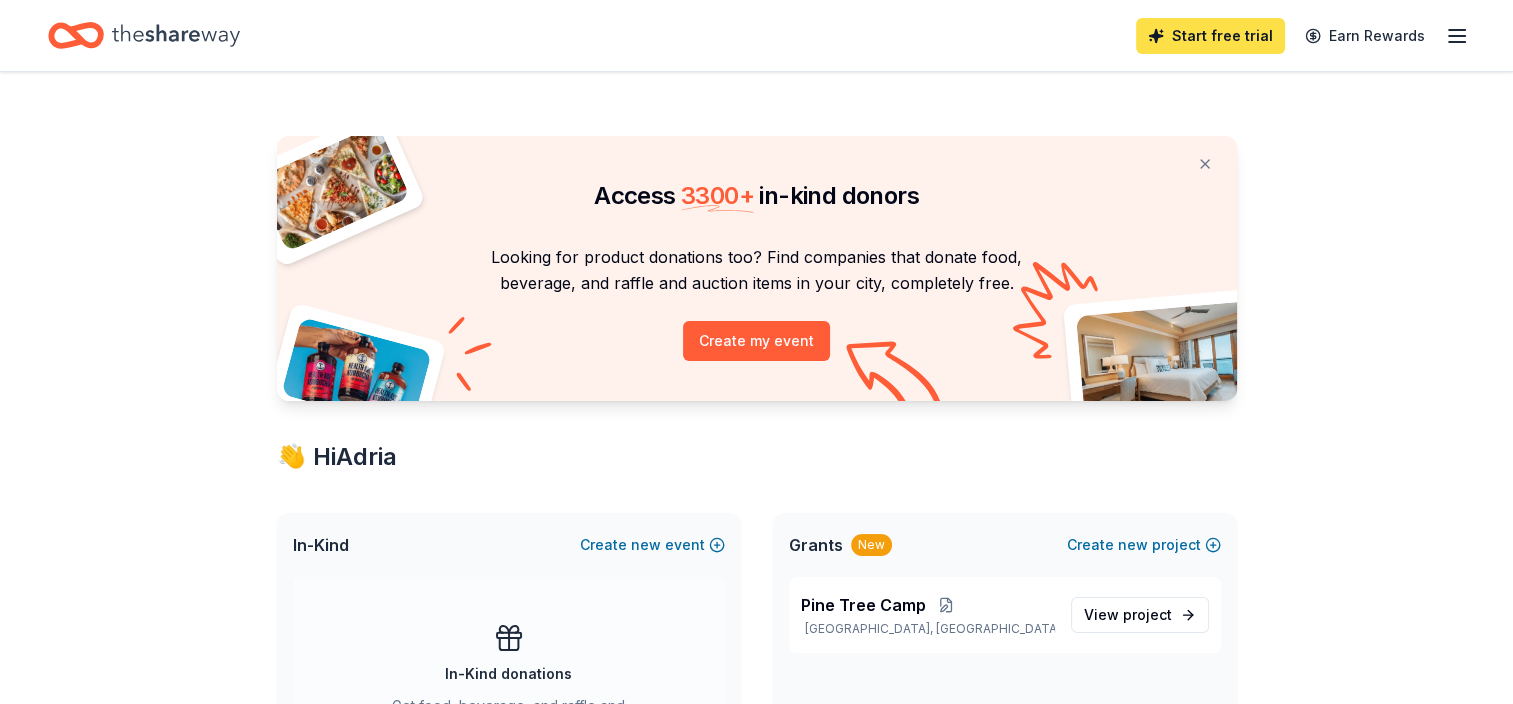 click on "Start free  trial" at bounding box center (1210, 36) 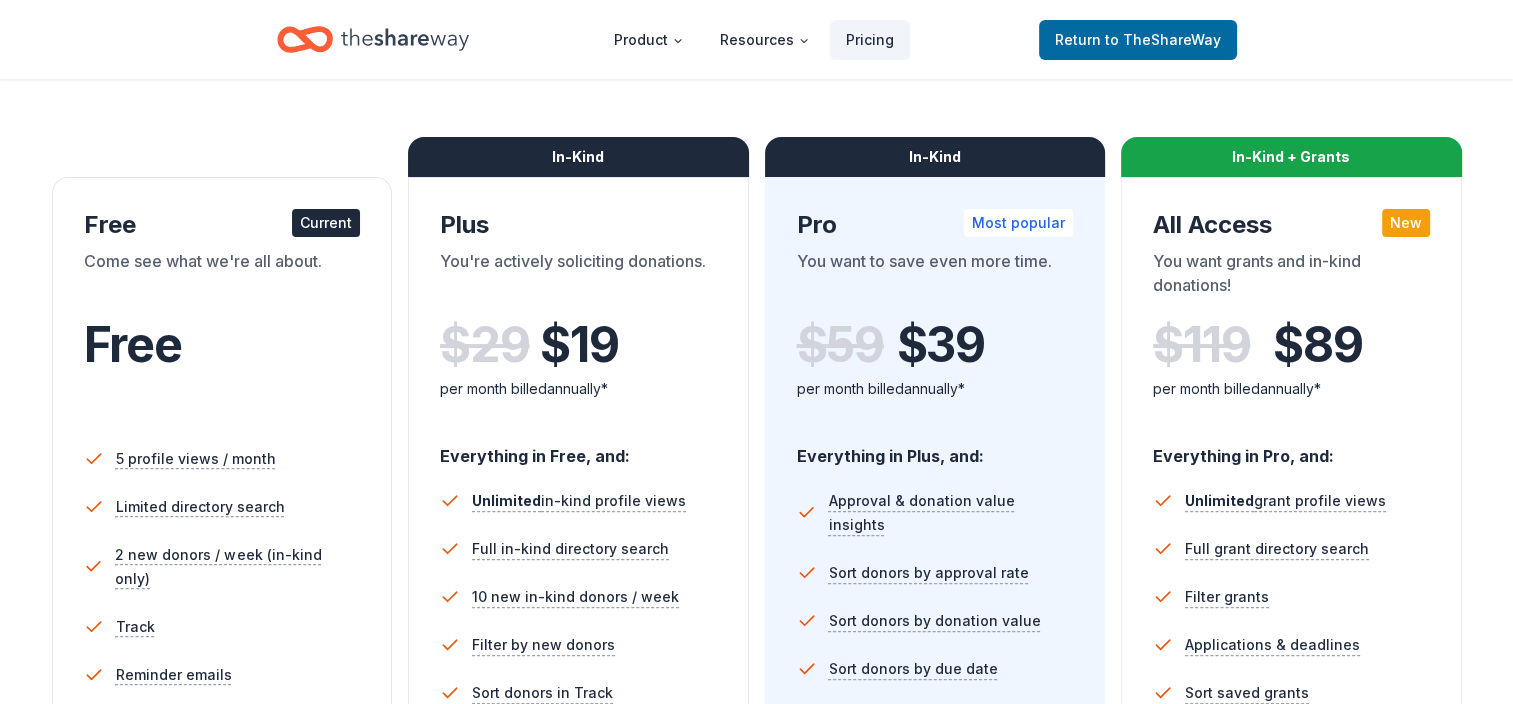 scroll, scrollTop: 250, scrollLeft: 0, axis: vertical 